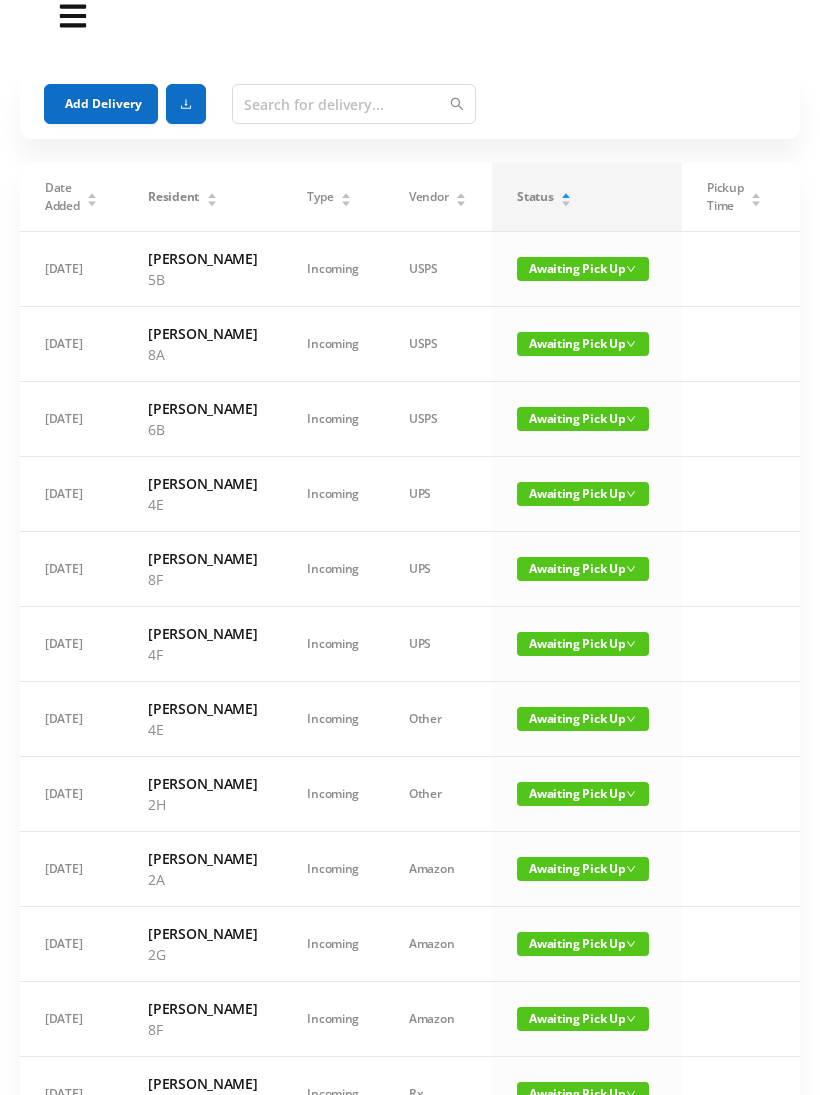 scroll, scrollTop: 0, scrollLeft: 0, axis: both 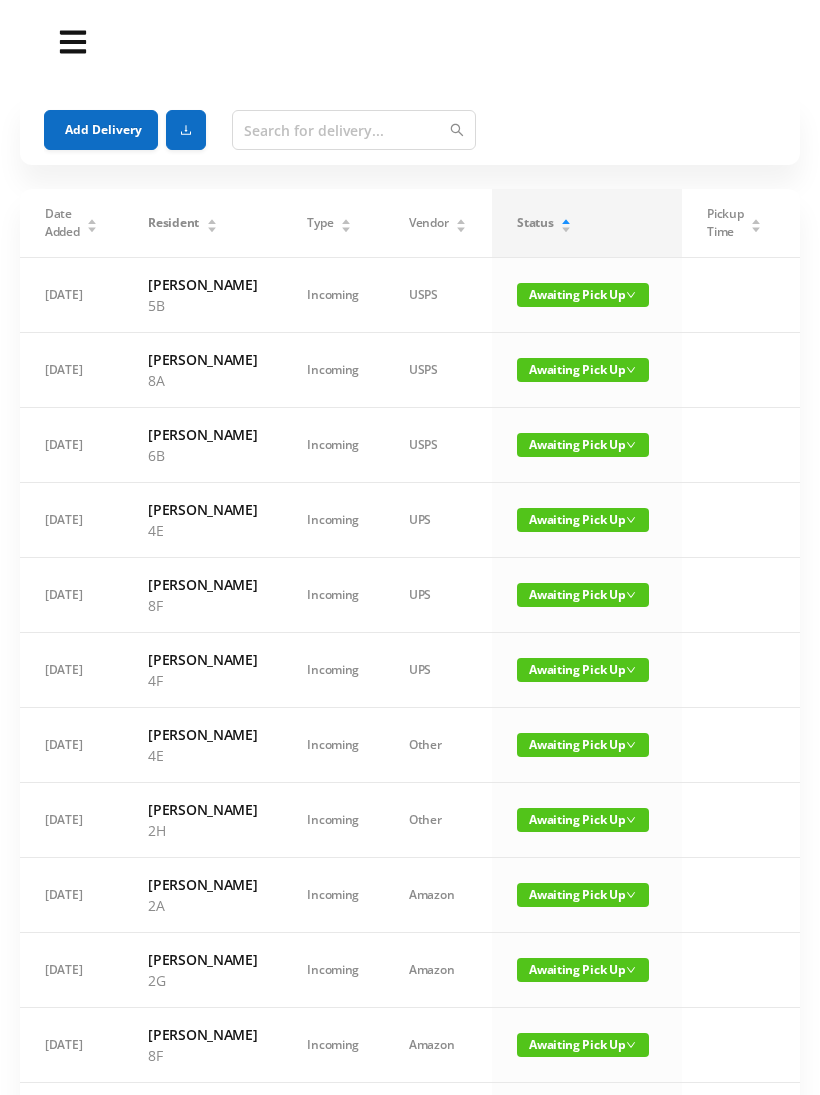 click on "Add Delivery" at bounding box center [101, 130] 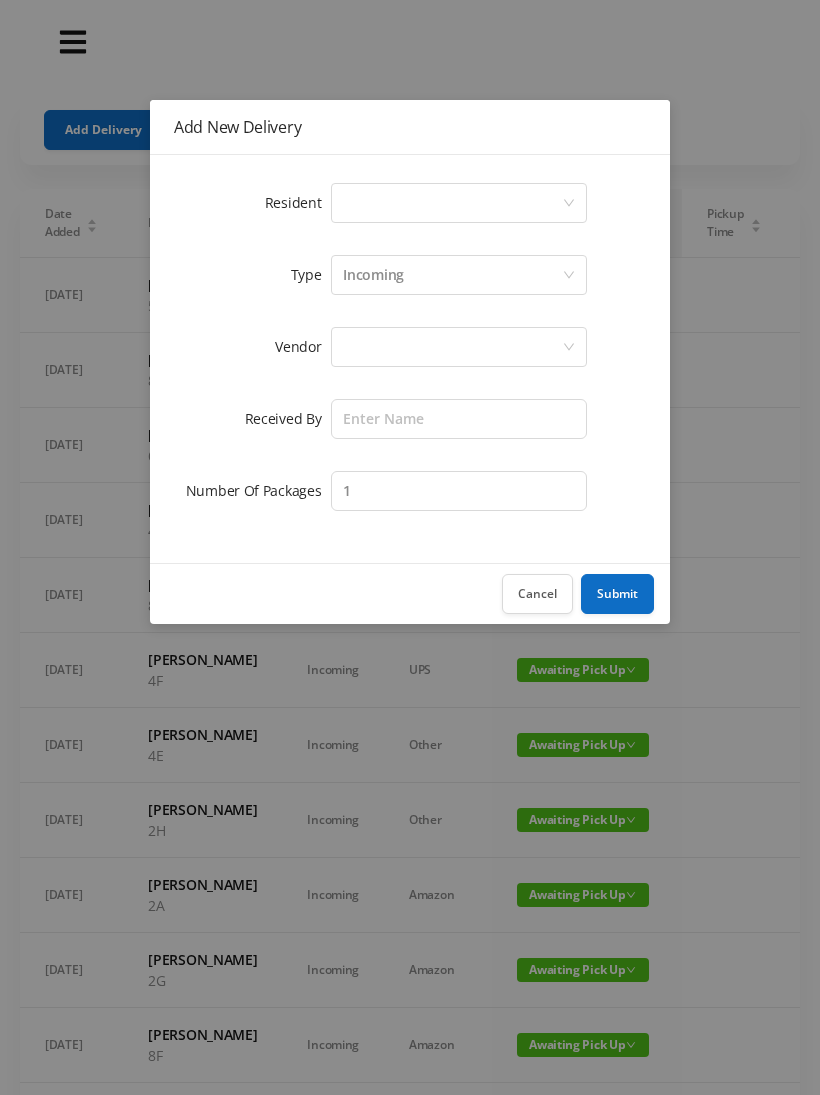 click on "Select a person" at bounding box center [452, 203] 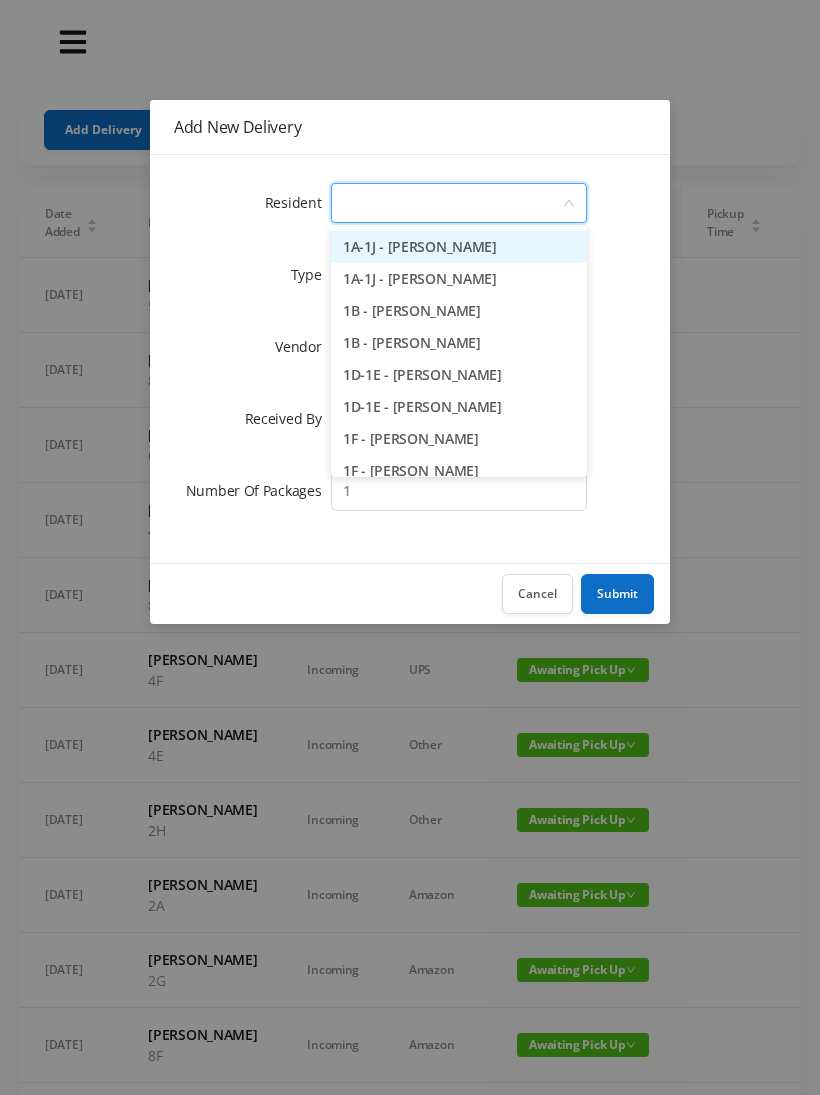type on "8" 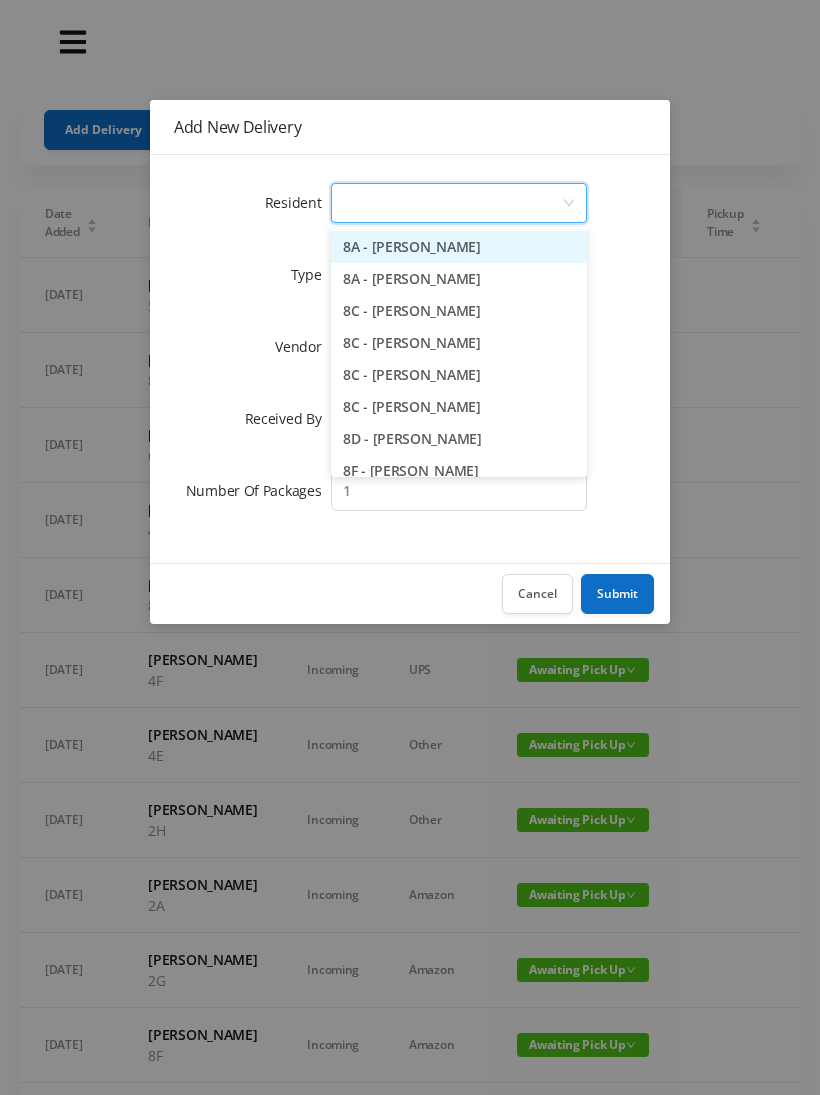click on "Cancel" at bounding box center [537, 594] 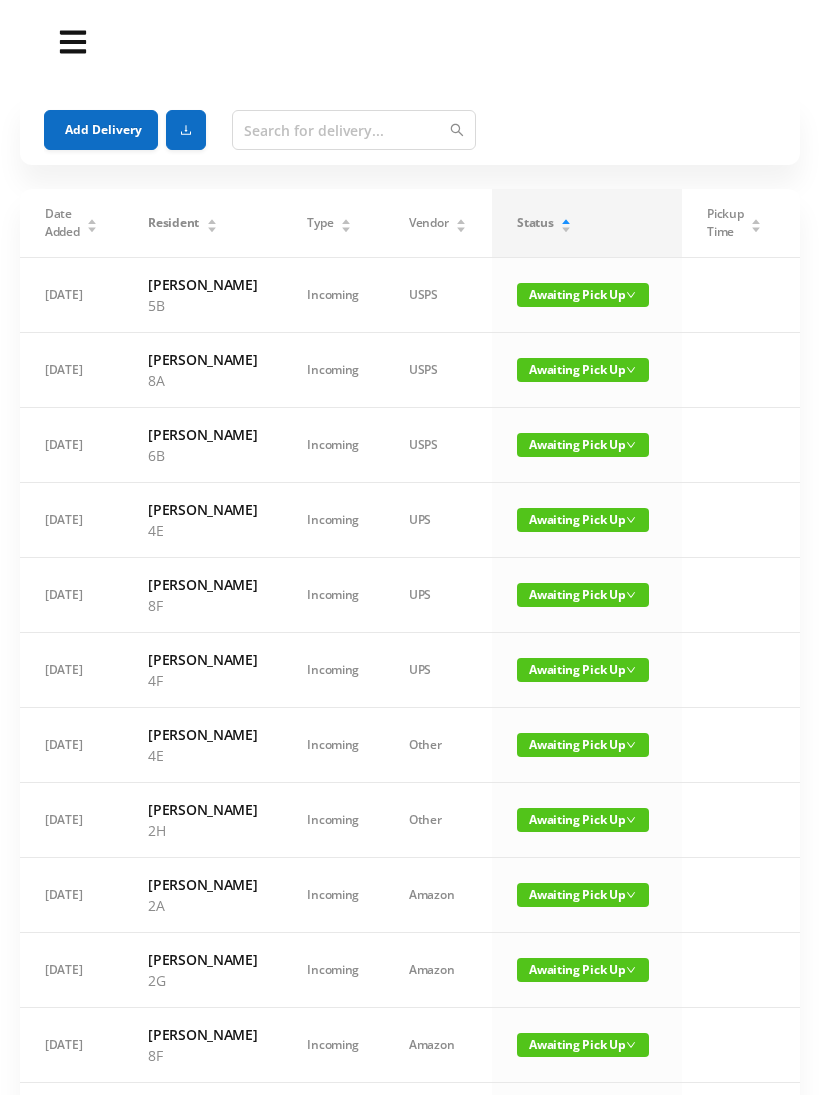 click on "Awaiting Pick Up" at bounding box center (583, 370) 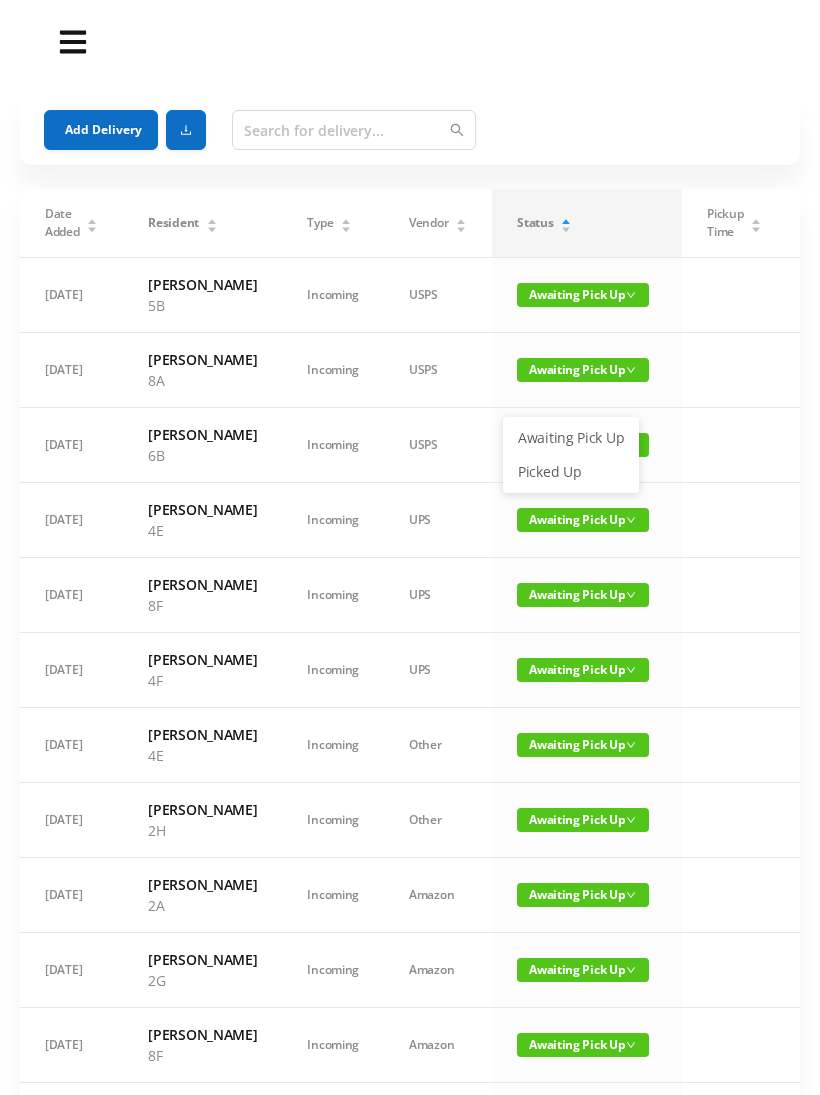 click on "Picked Up" at bounding box center (571, 472) 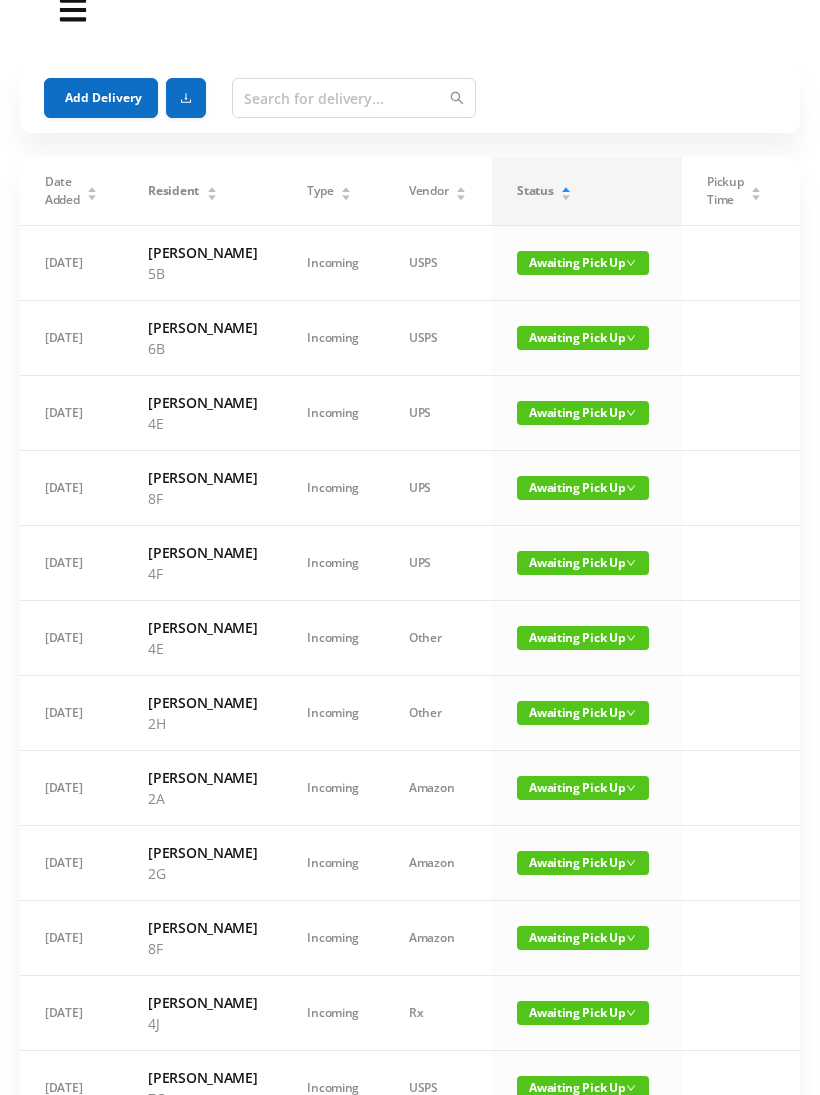 scroll, scrollTop: 0, scrollLeft: 0, axis: both 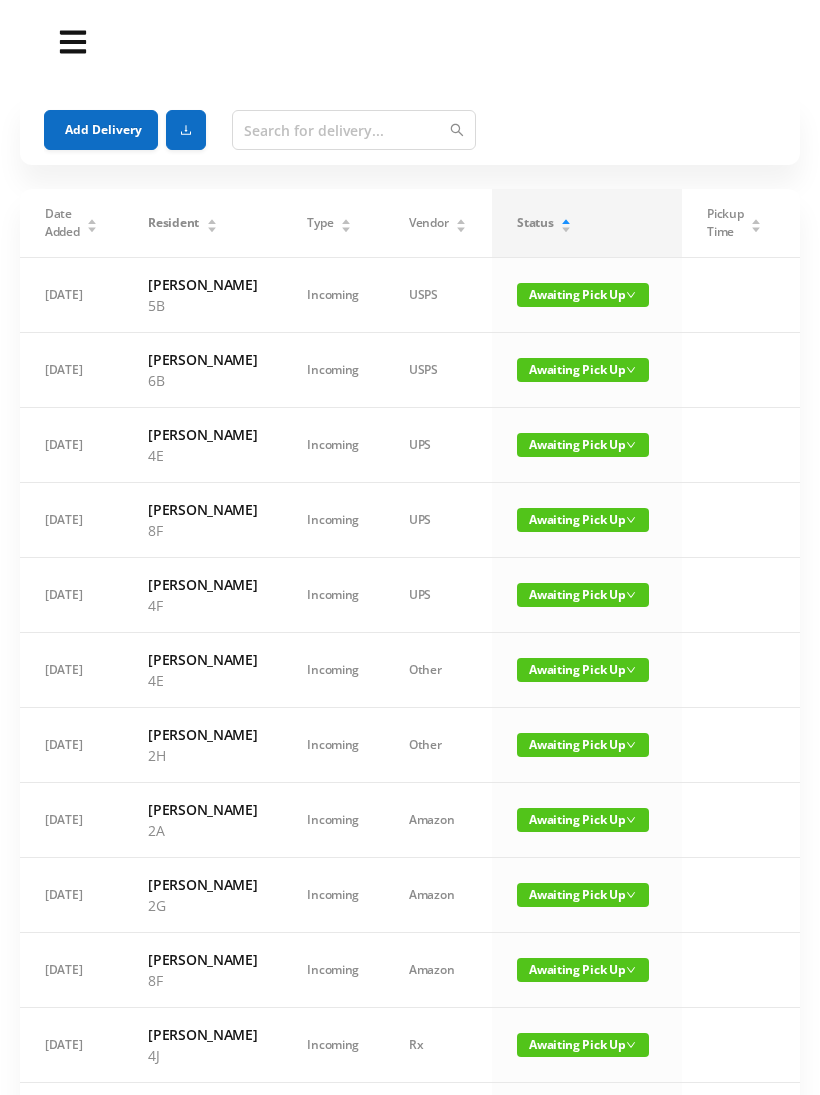 click on "Add Delivery" at bounding box center (101, 130) 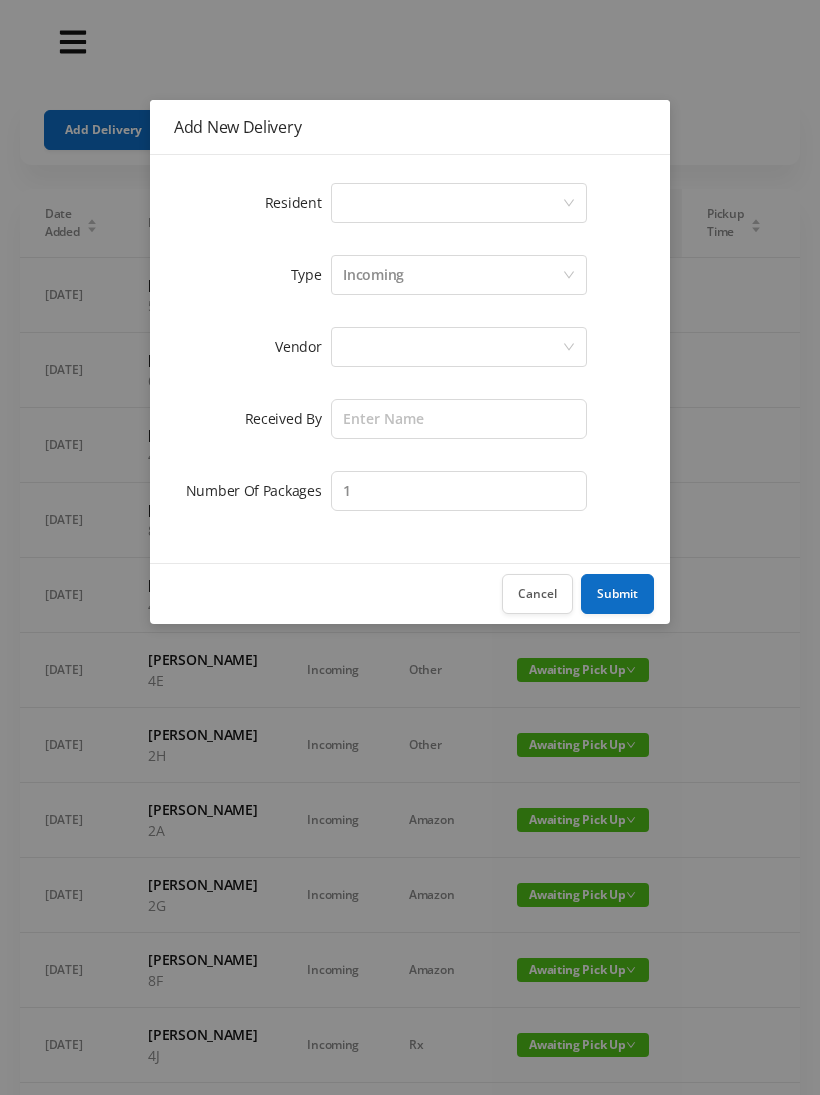 click on "Select a person" at bounding box center [459, 203] 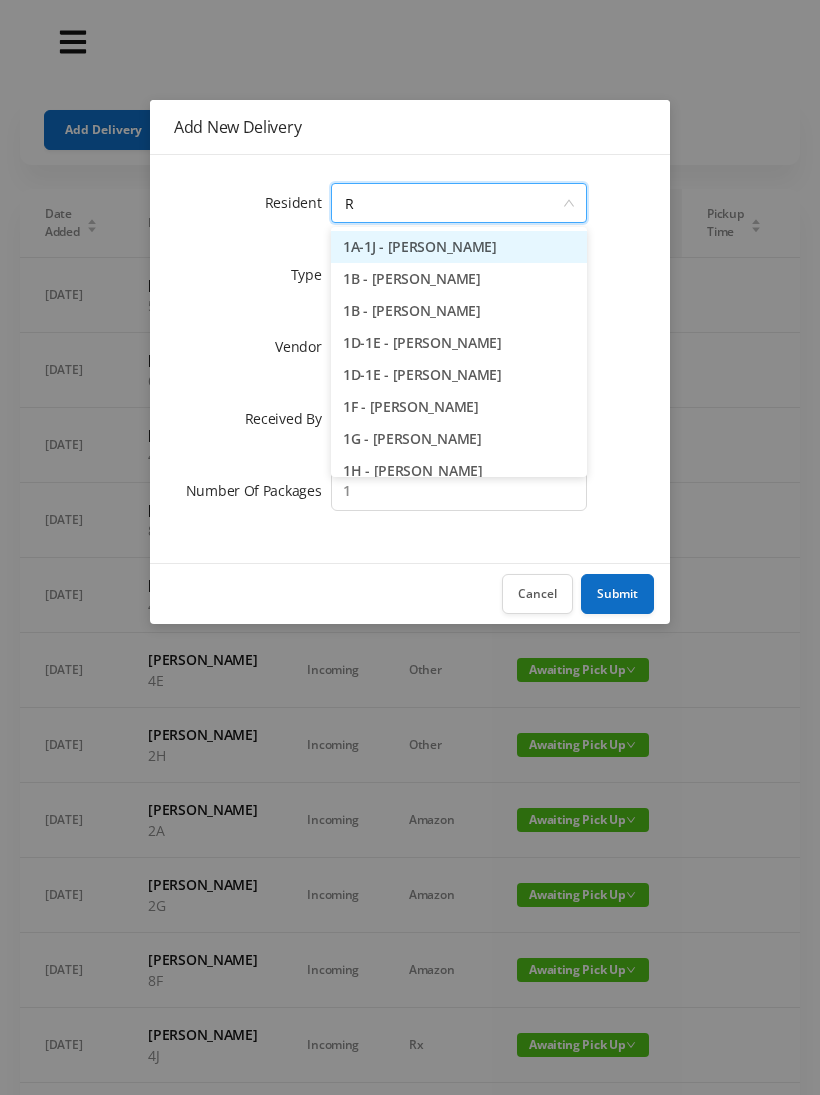 type on "Ro" 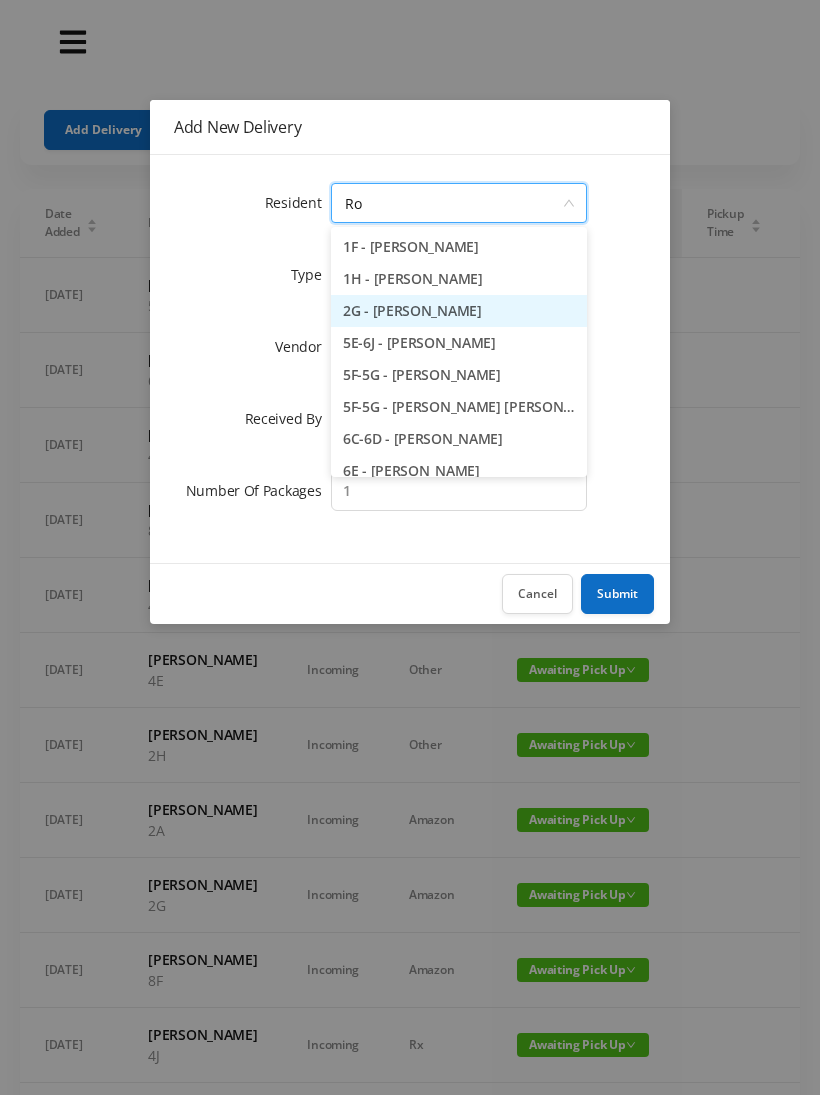 click on "2G - [PERSON_NAME]" at bounding box center [459, 311] 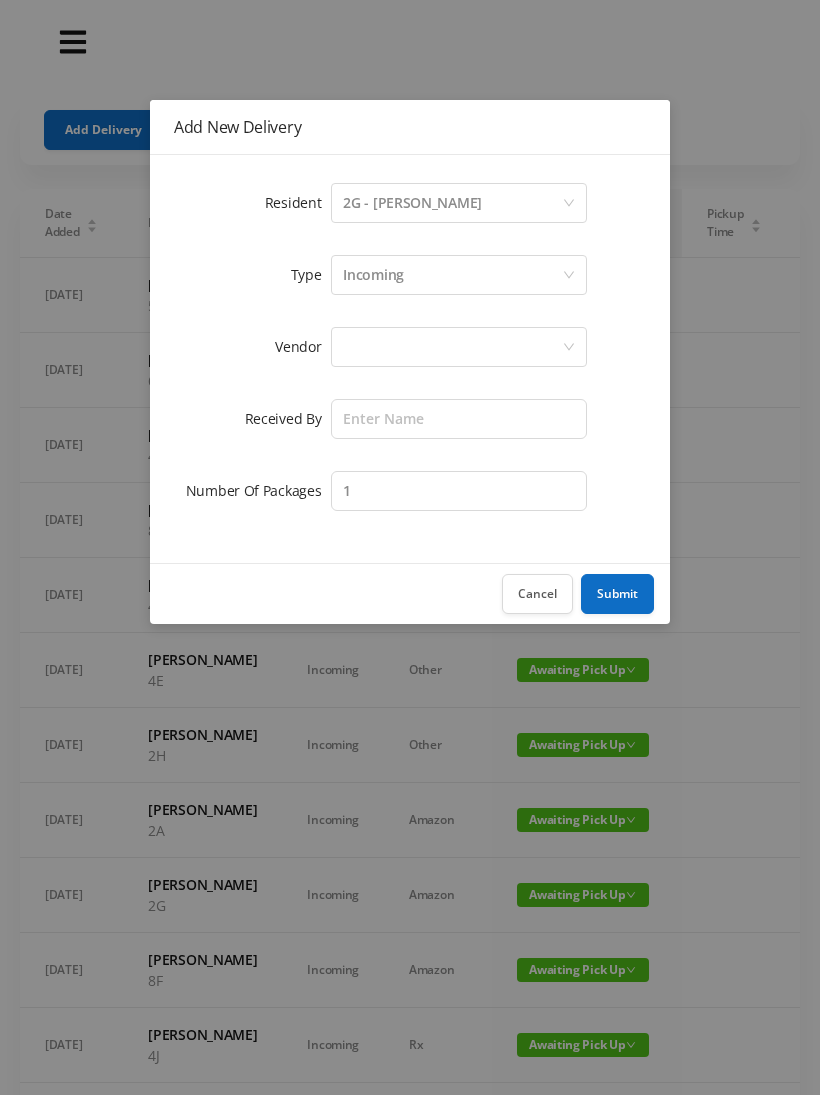 click at bounding box center [452, 347] 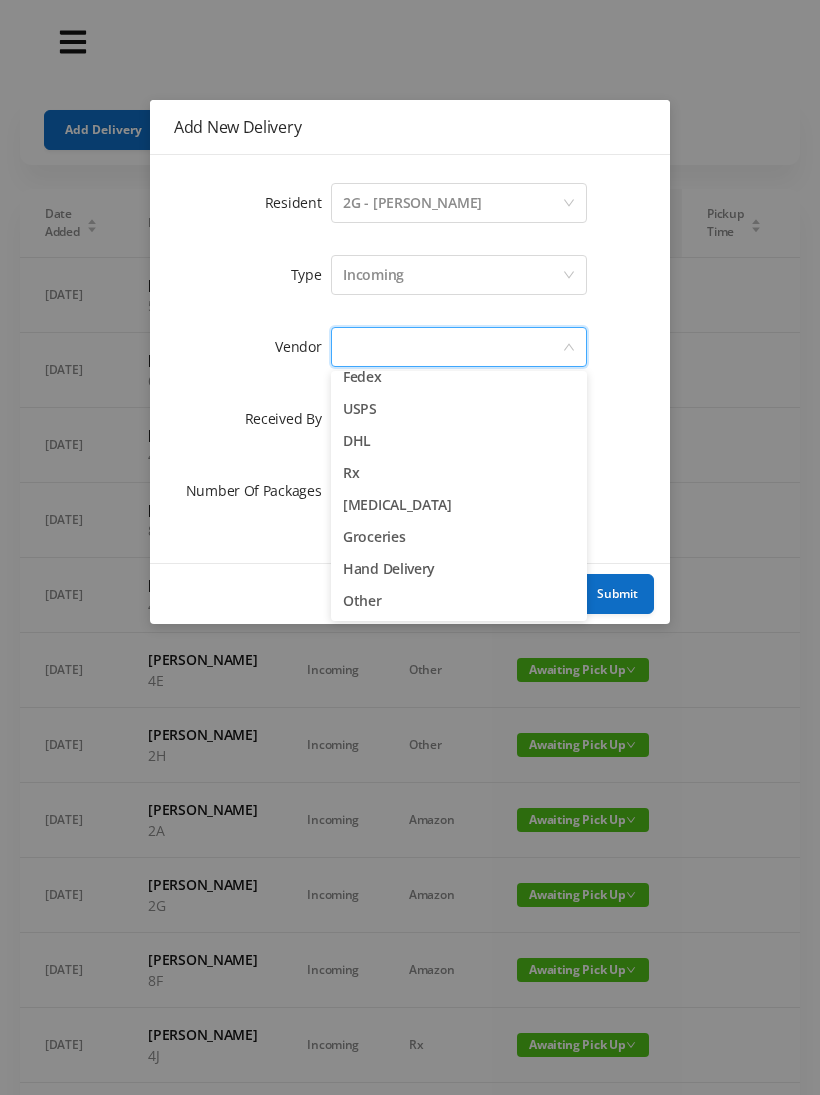scroll, scrollTop: 78, scrollLeft: 0, axis: vertical 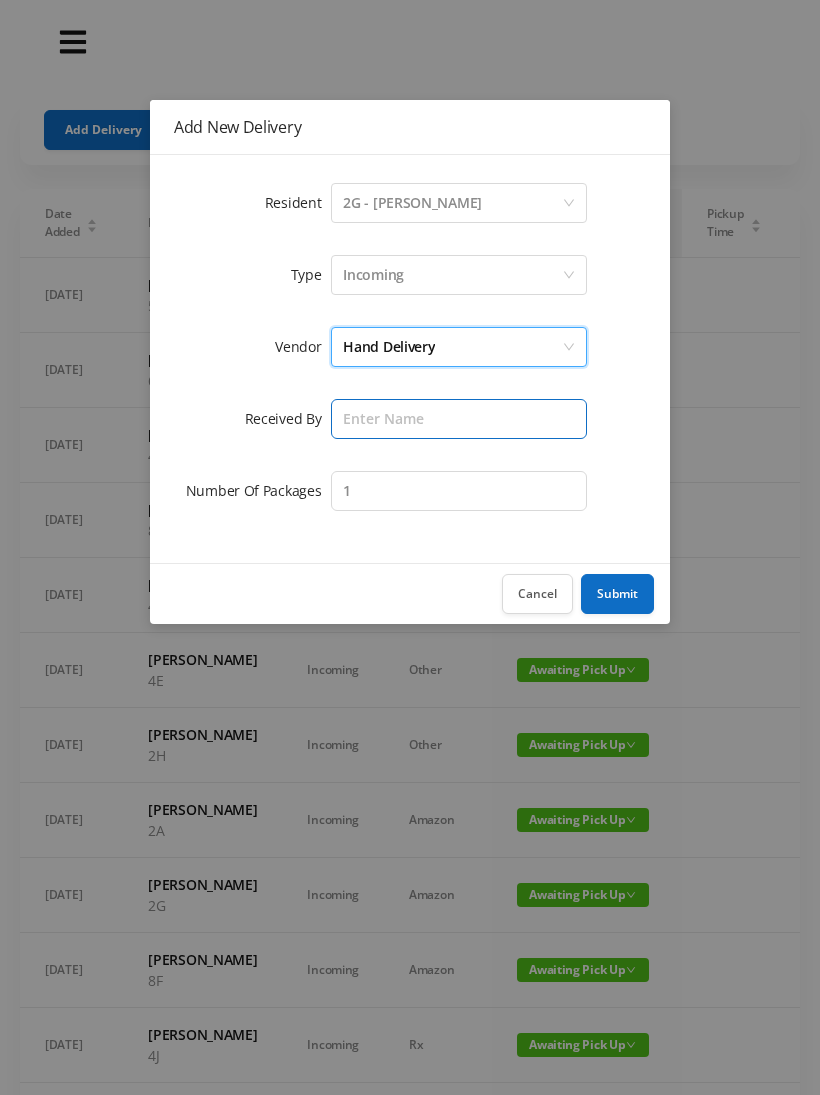 click at bounding box center [459, 419] 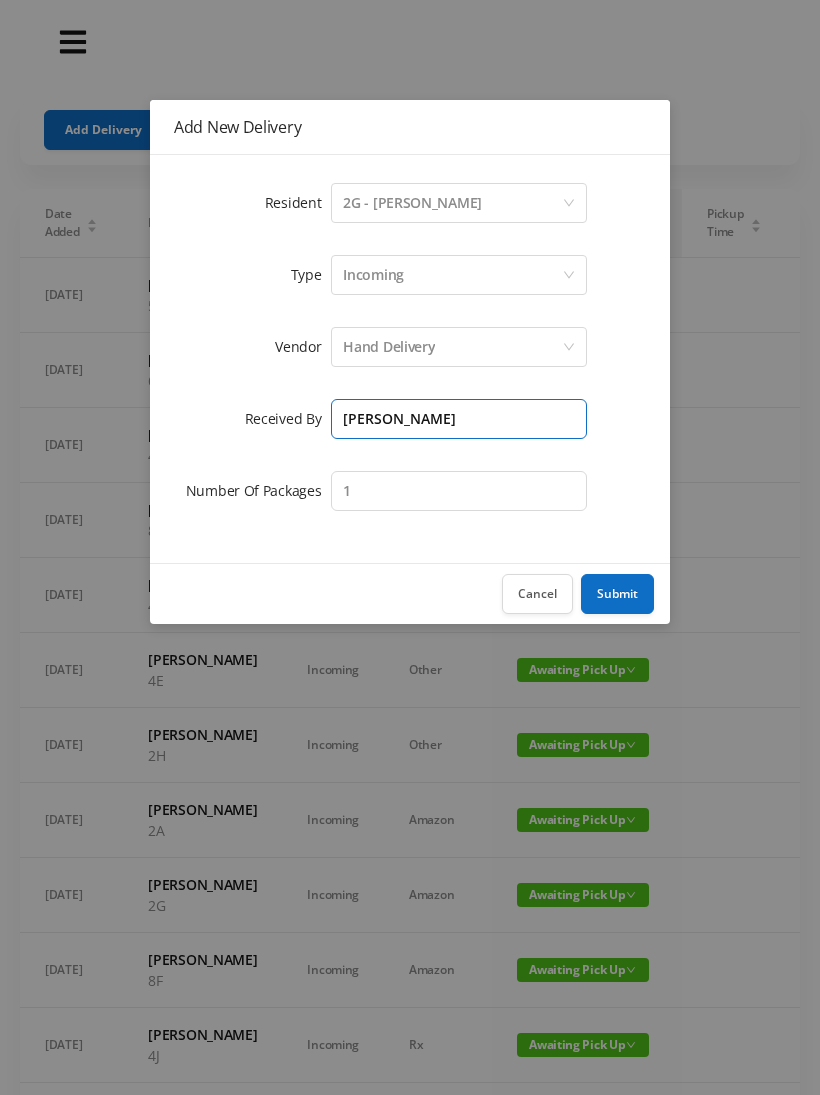 type on "[PERSON_NAME]" 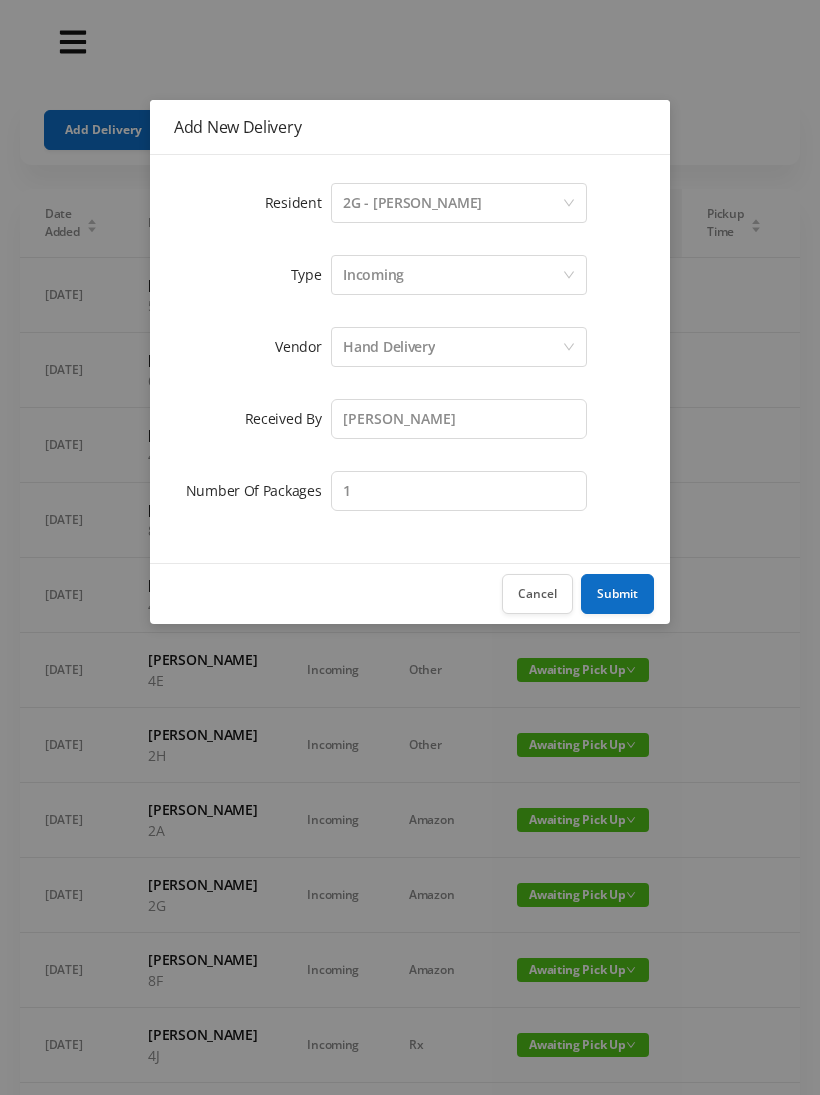 click on "Submit" at bounding box center (617, 594) 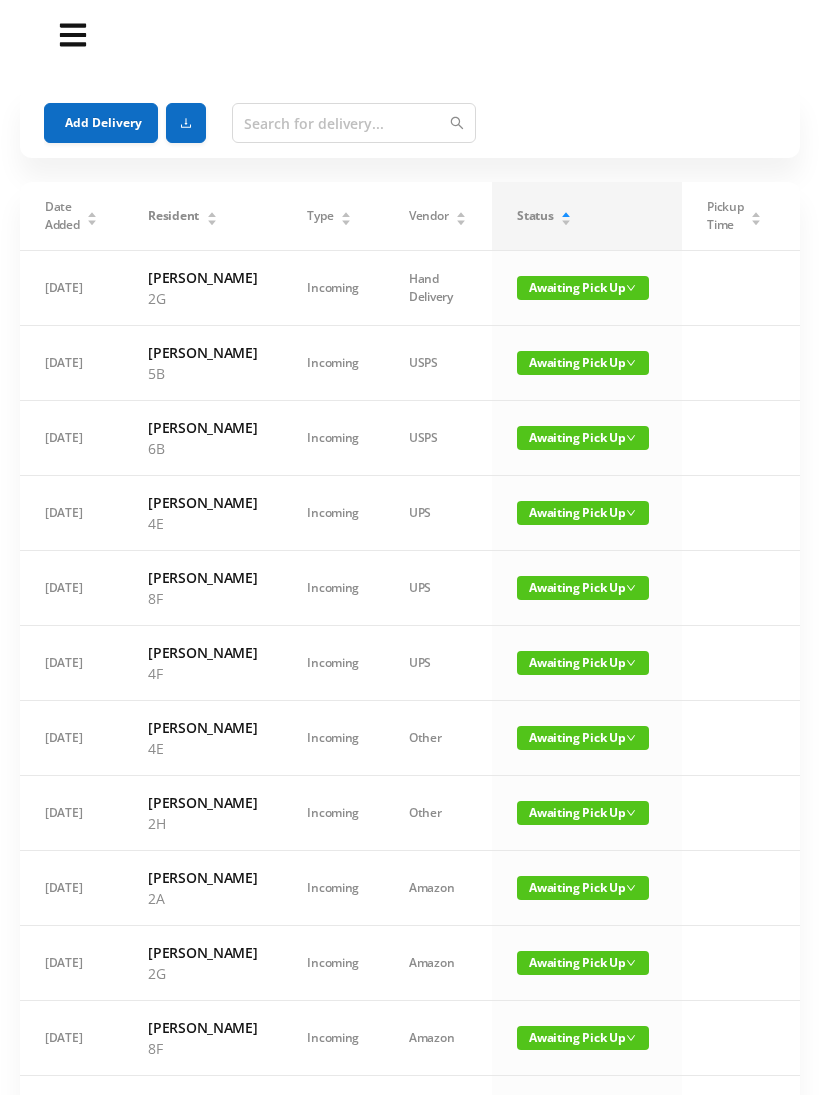scroll, scrollTop: 0, scrollLeft: 0, axis: both 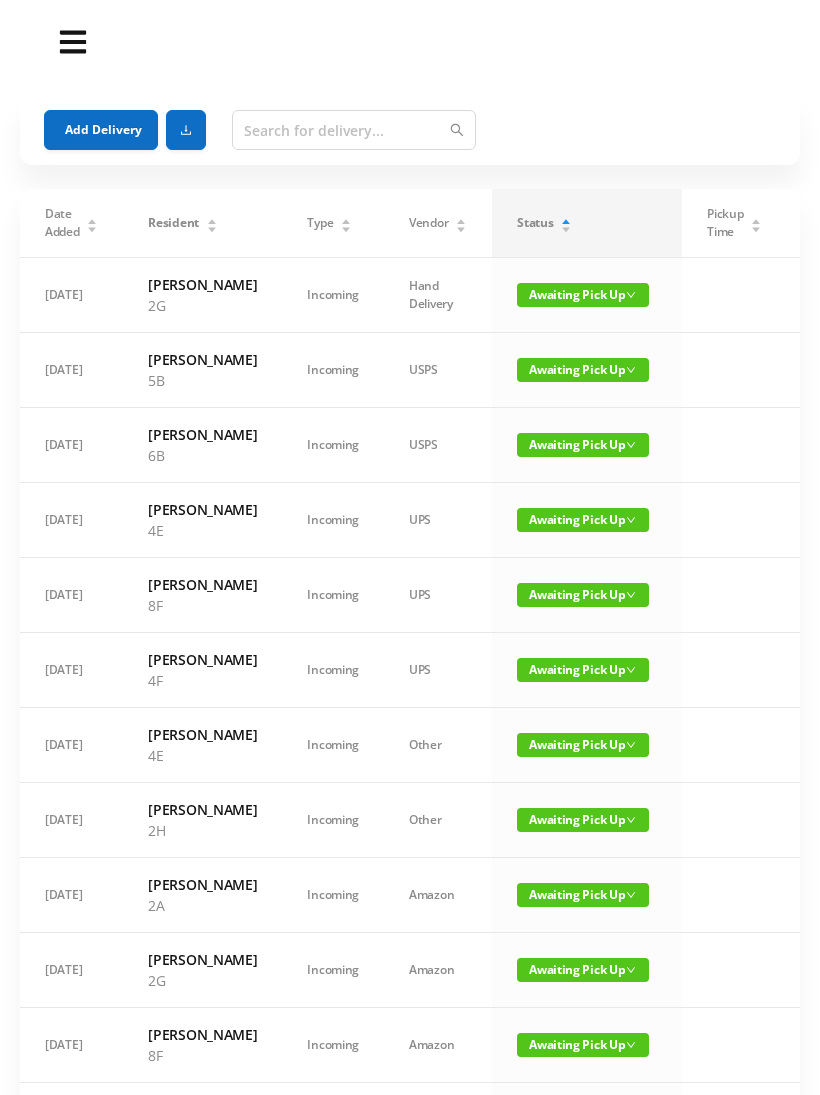 click on "Awaiting Pick Up" at bounding box center (583, 670) 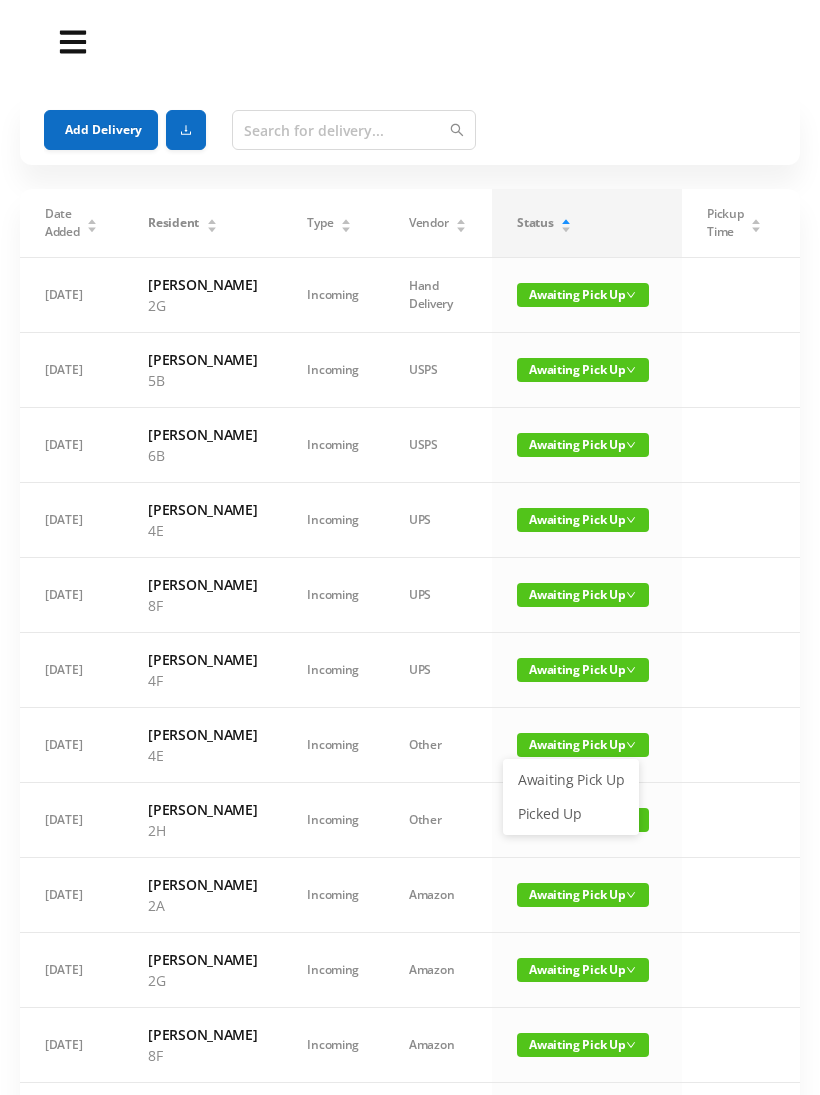 click on "Picked Up" at bounding box center [571, 814] 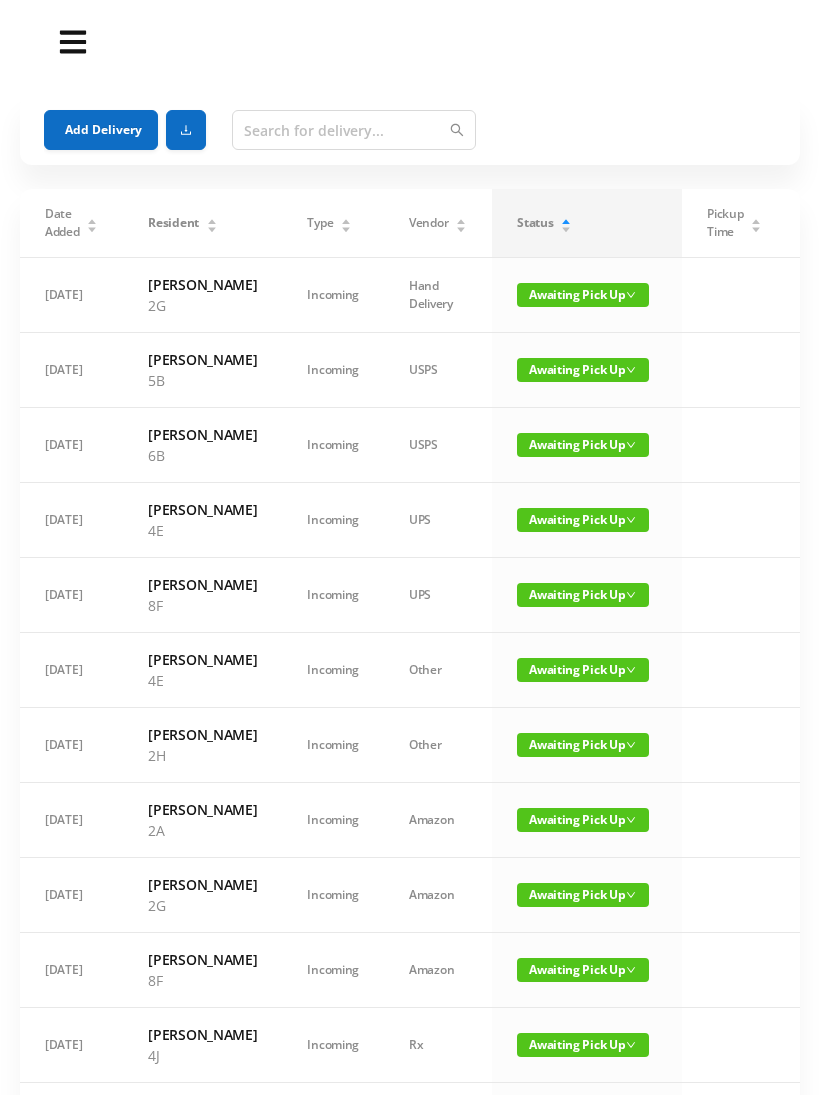 click on "Add Delivery" at bounding box center [101, 130] 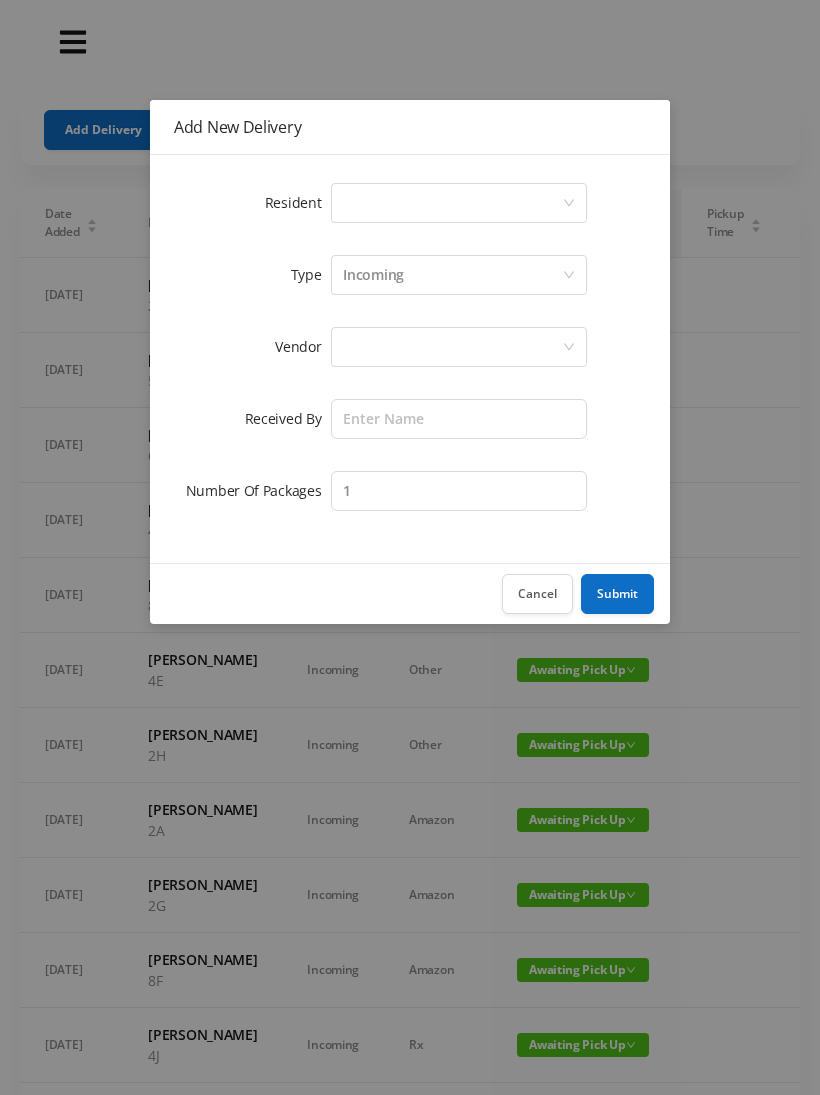 click on "Select a person" at bounding box center [452, 203] 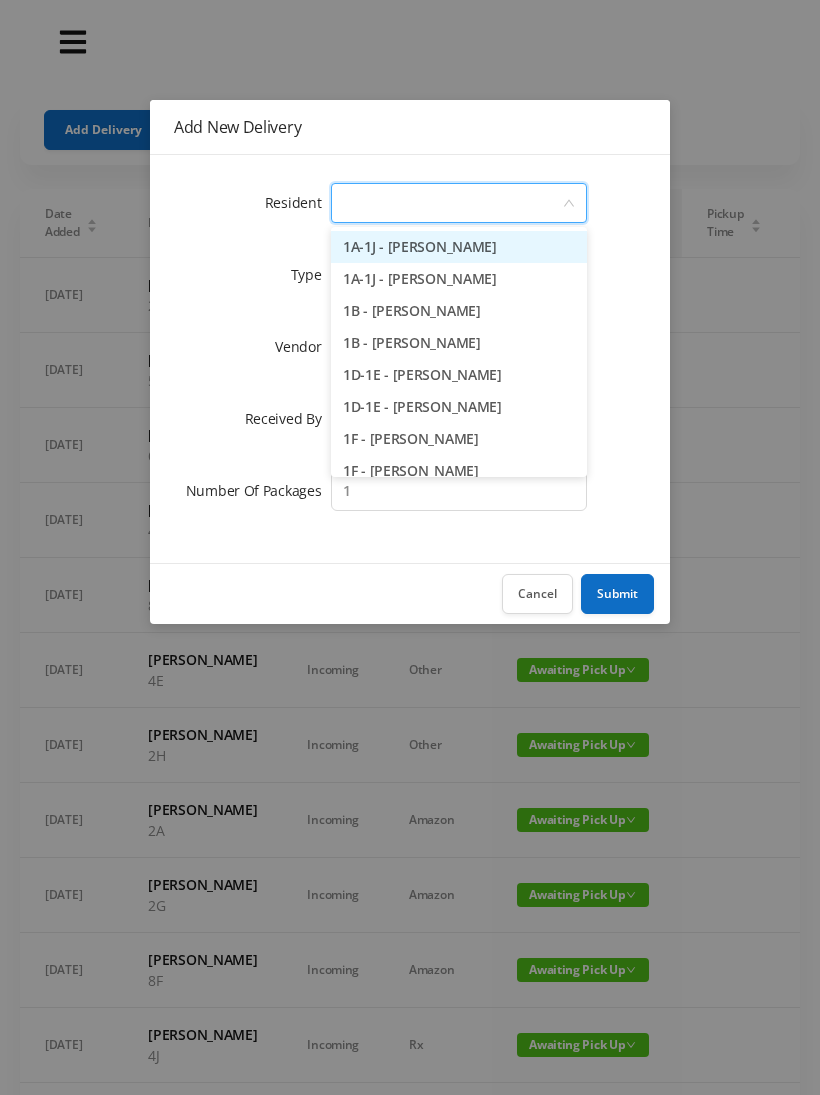 type on "8" 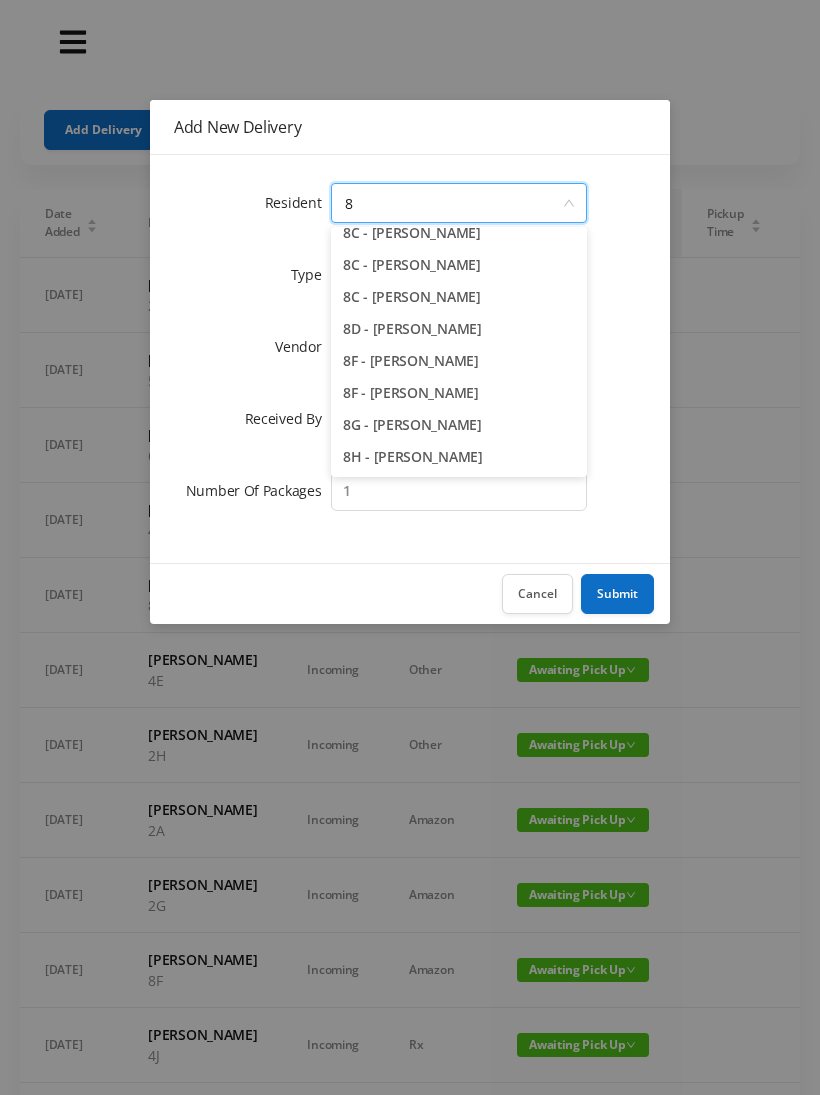 scroll, scrollTop: 110, scrollLeft: 0, axis: vertical 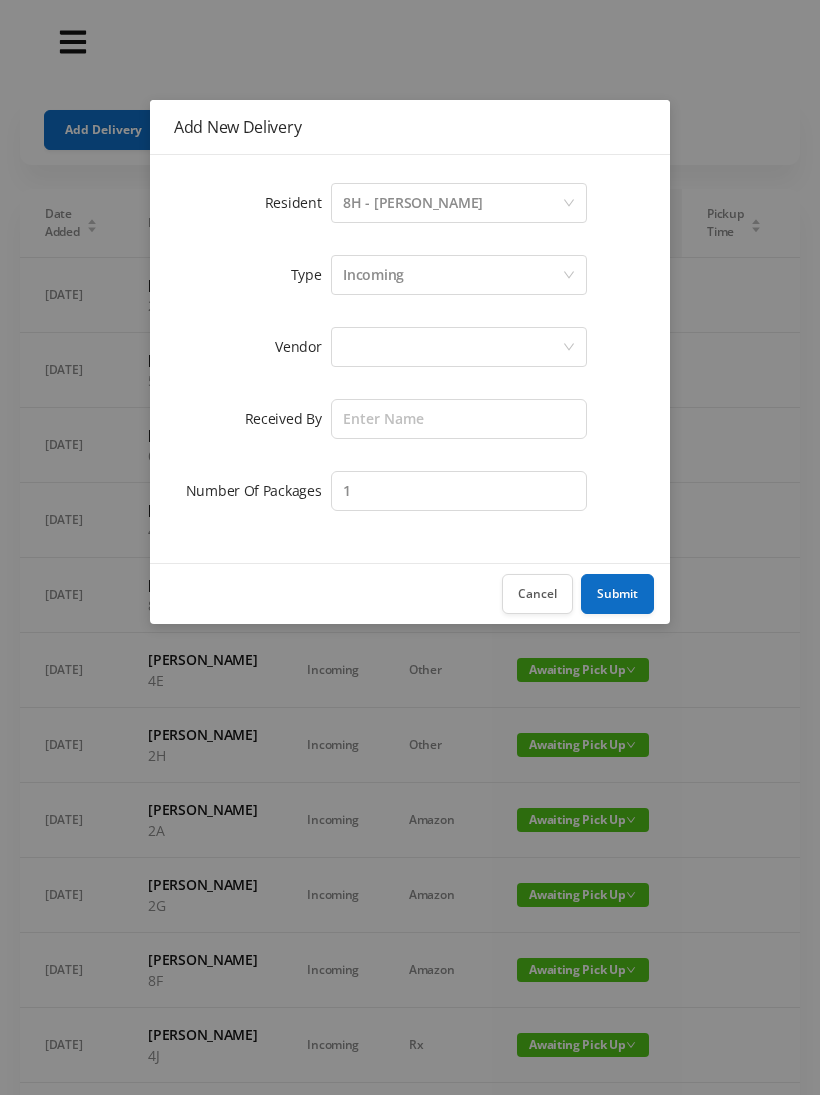 click at bounding box center [452, 347] 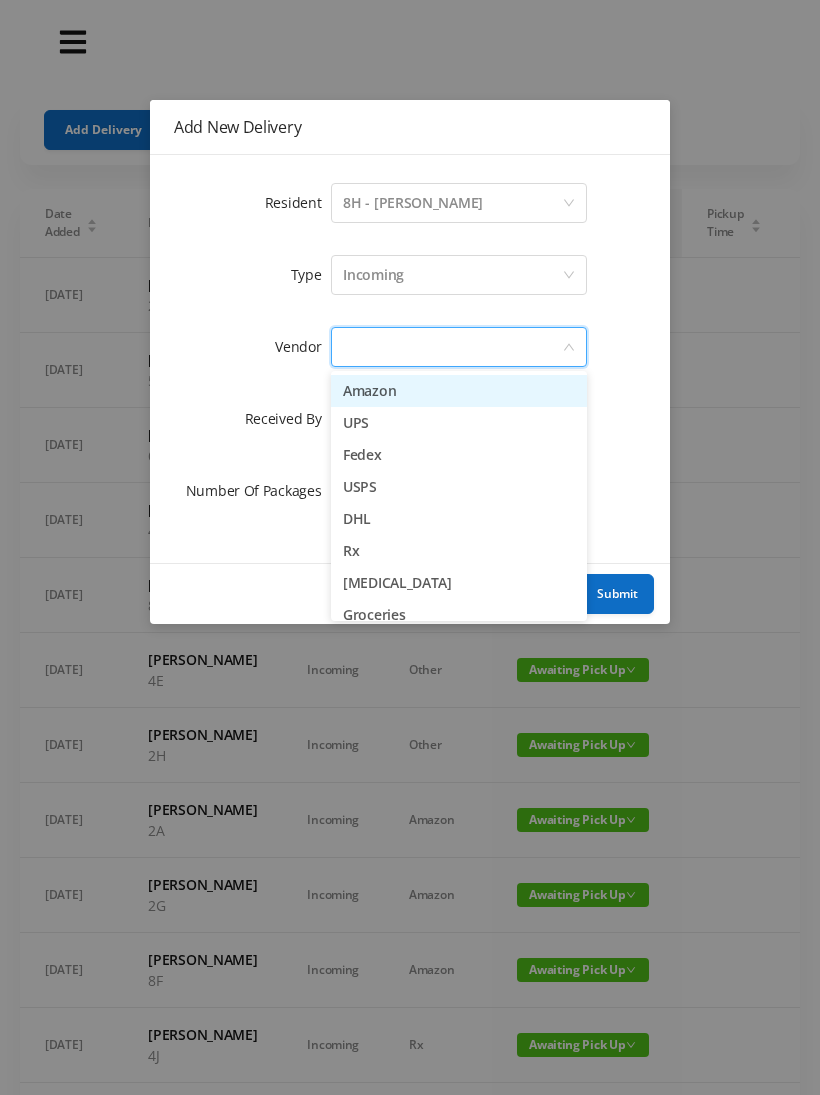 click on "Amazon" at bounding box center [459, 391] 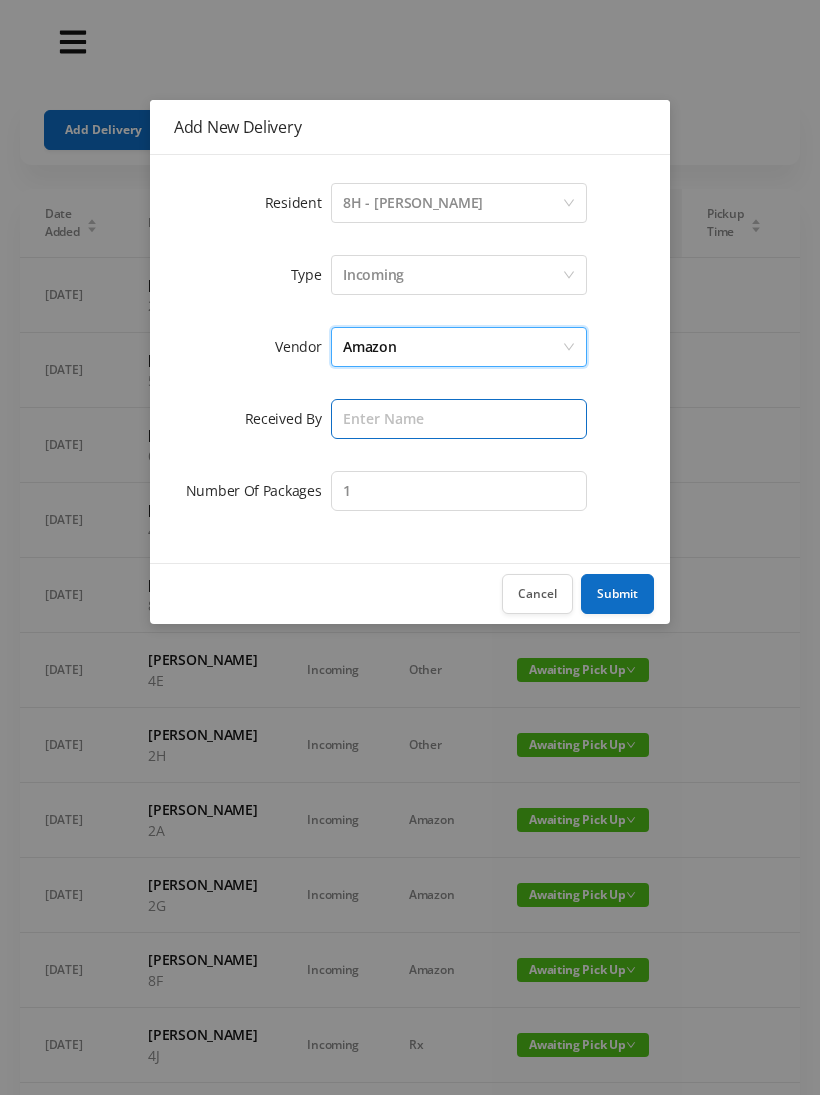 click at bounding box center [459, 419] 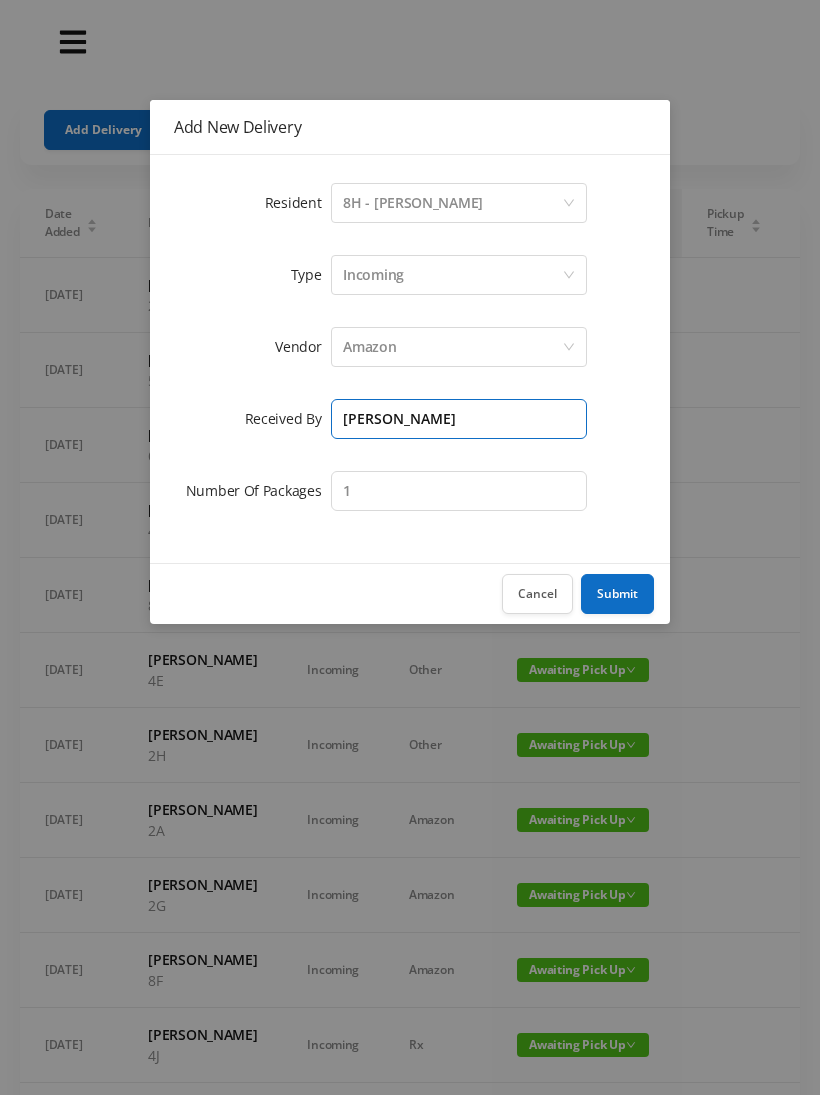 type on "[PERSON_NAME]" 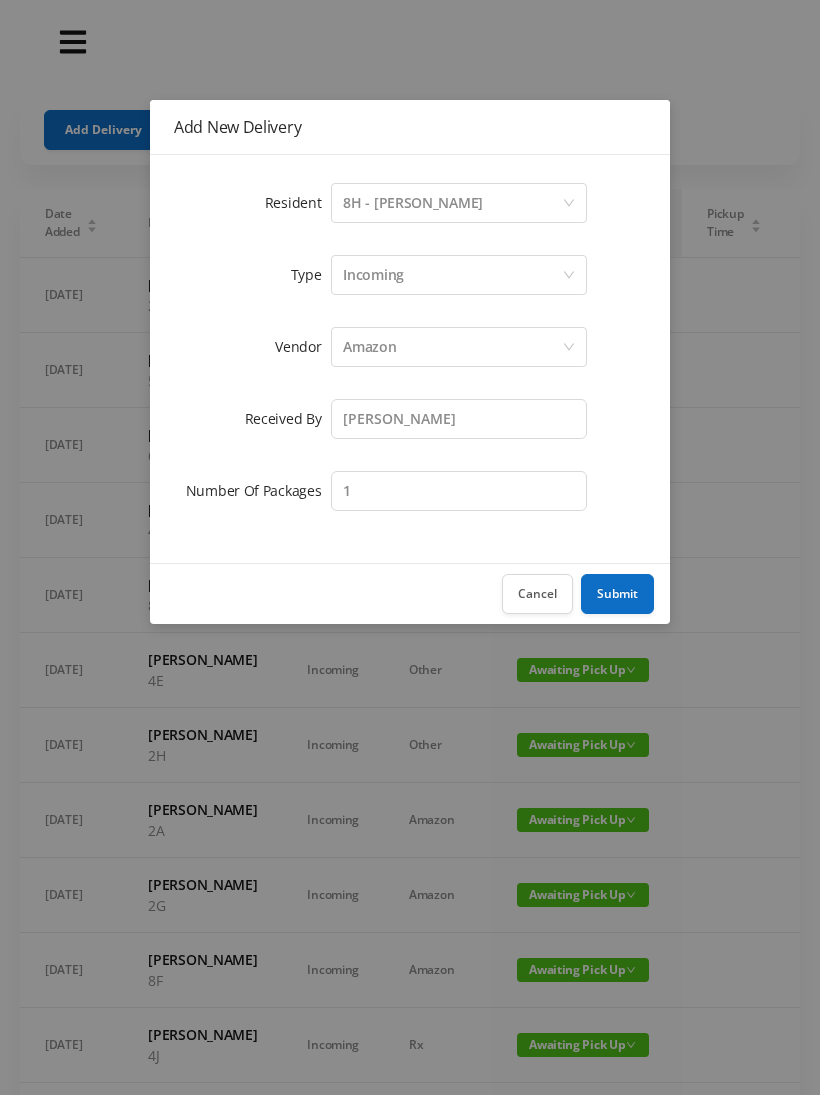 click on "Submit" at bounding box center (617, 594) 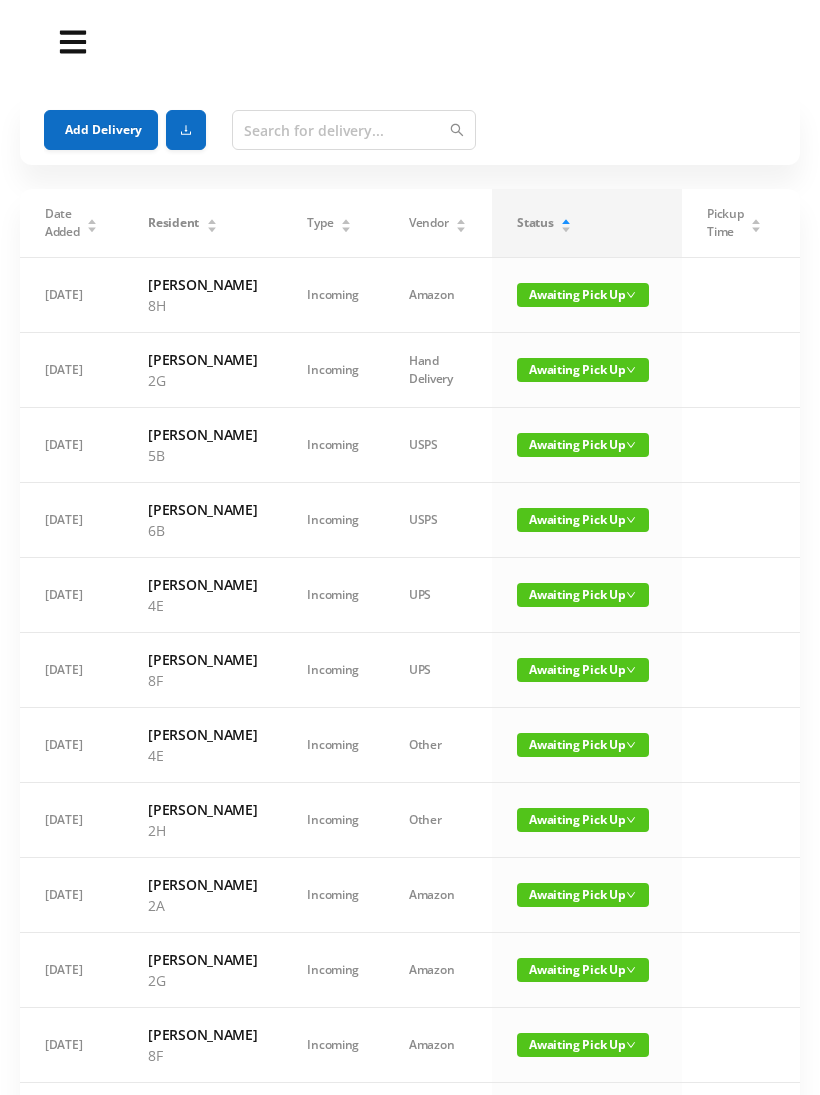 click on "Add Delivery" at bounding box center [101, 130] 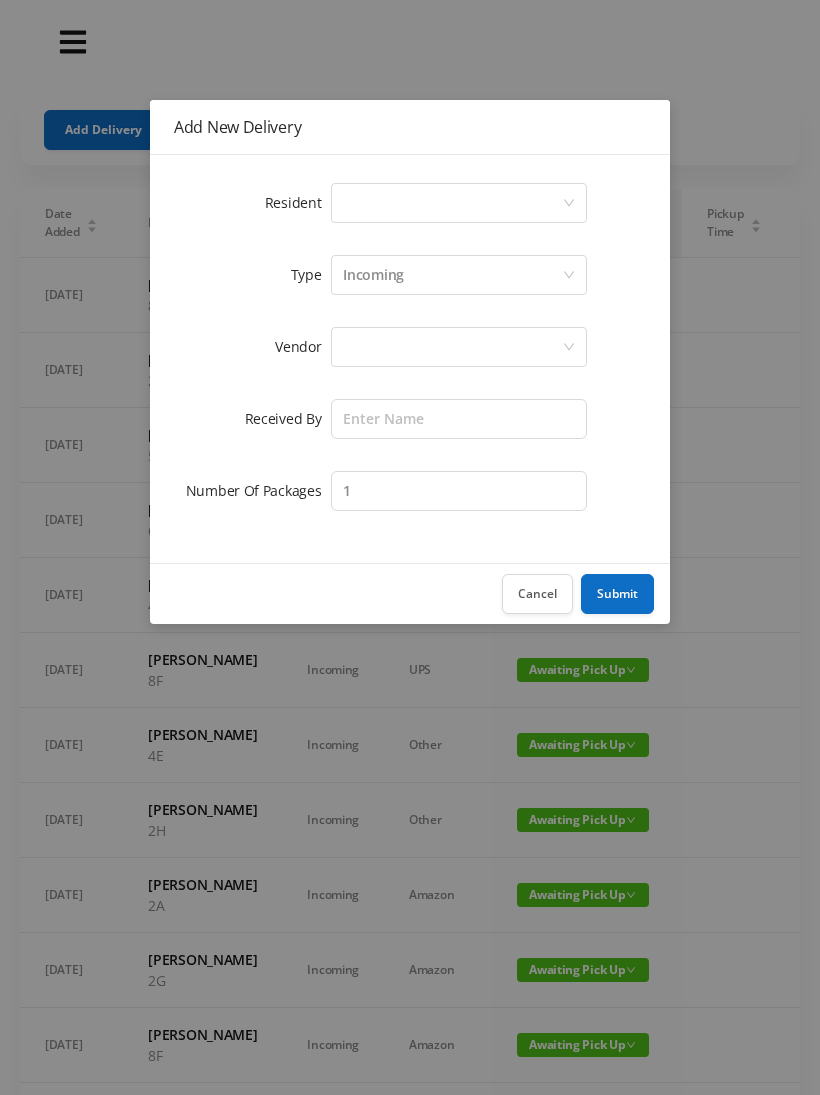 click on "Select a person" at bounding box center (452, 203) 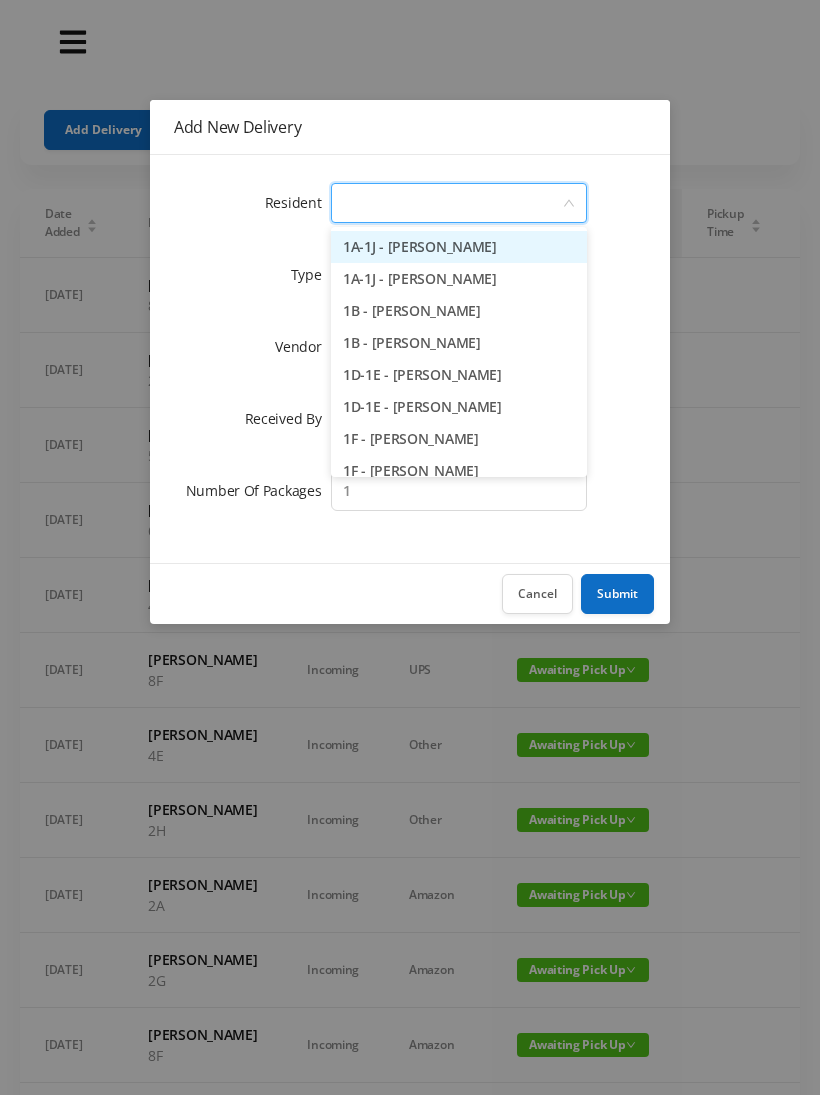 type on "2" 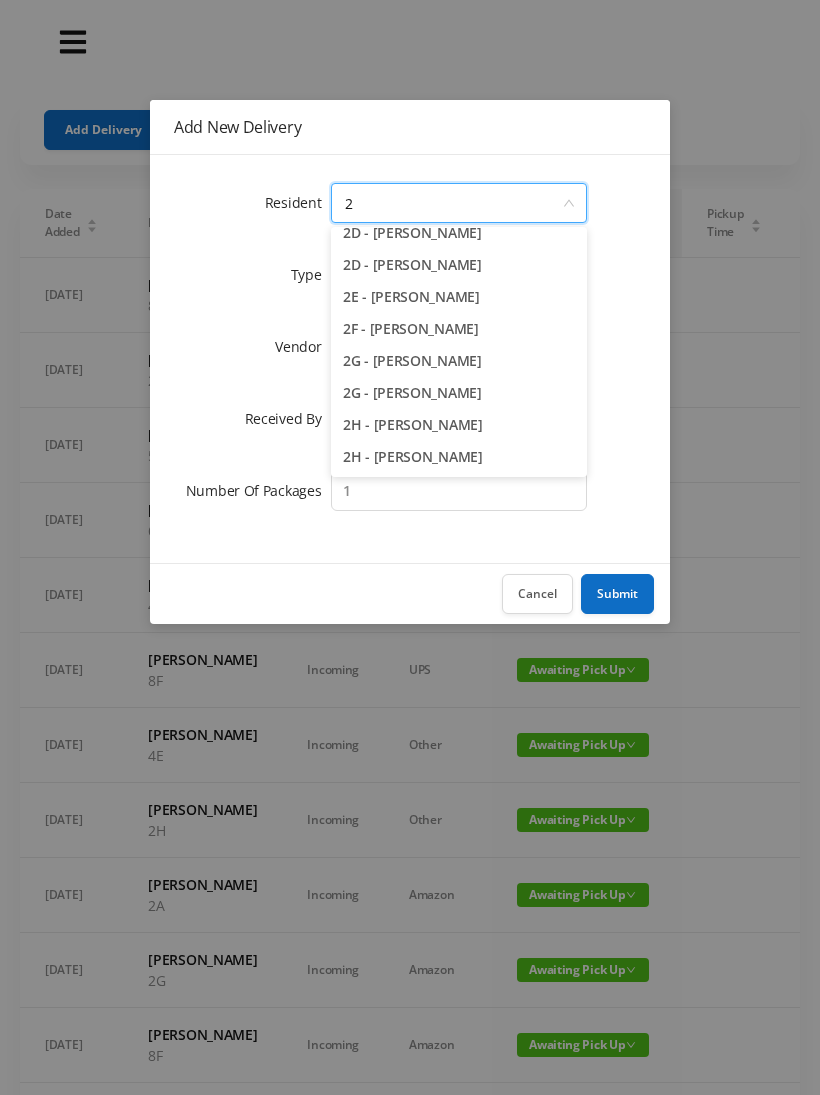 scroll, scrollTop: 176, scrollLeft: 0, axis: vertical 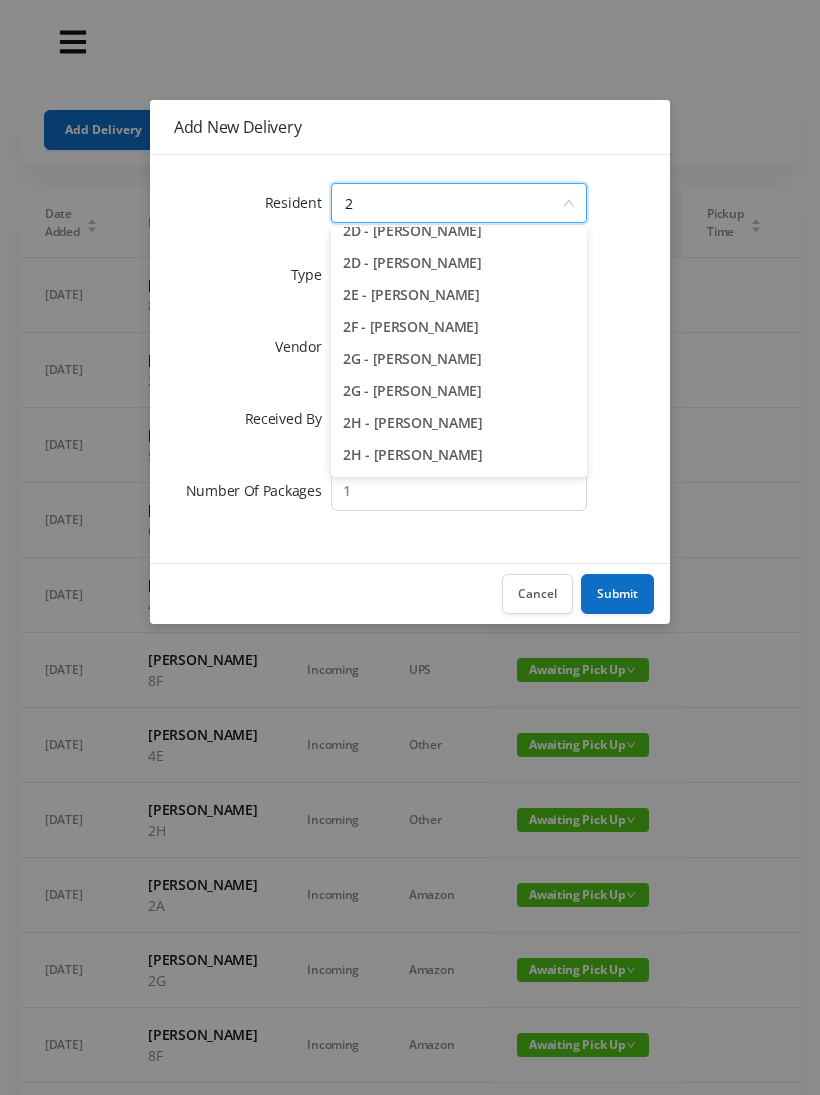 click on "2G - [PERSON_NAME]" at bounding box center [459, 359] 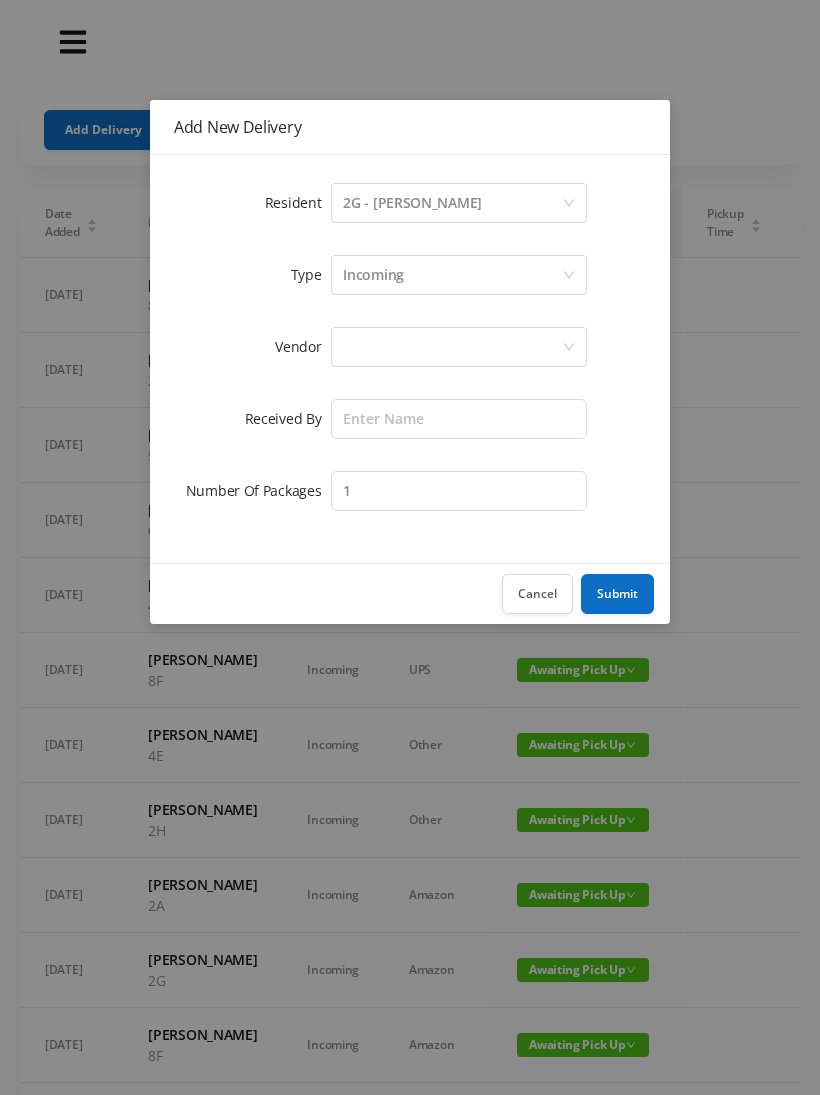 click at bounding box center (452, 347) 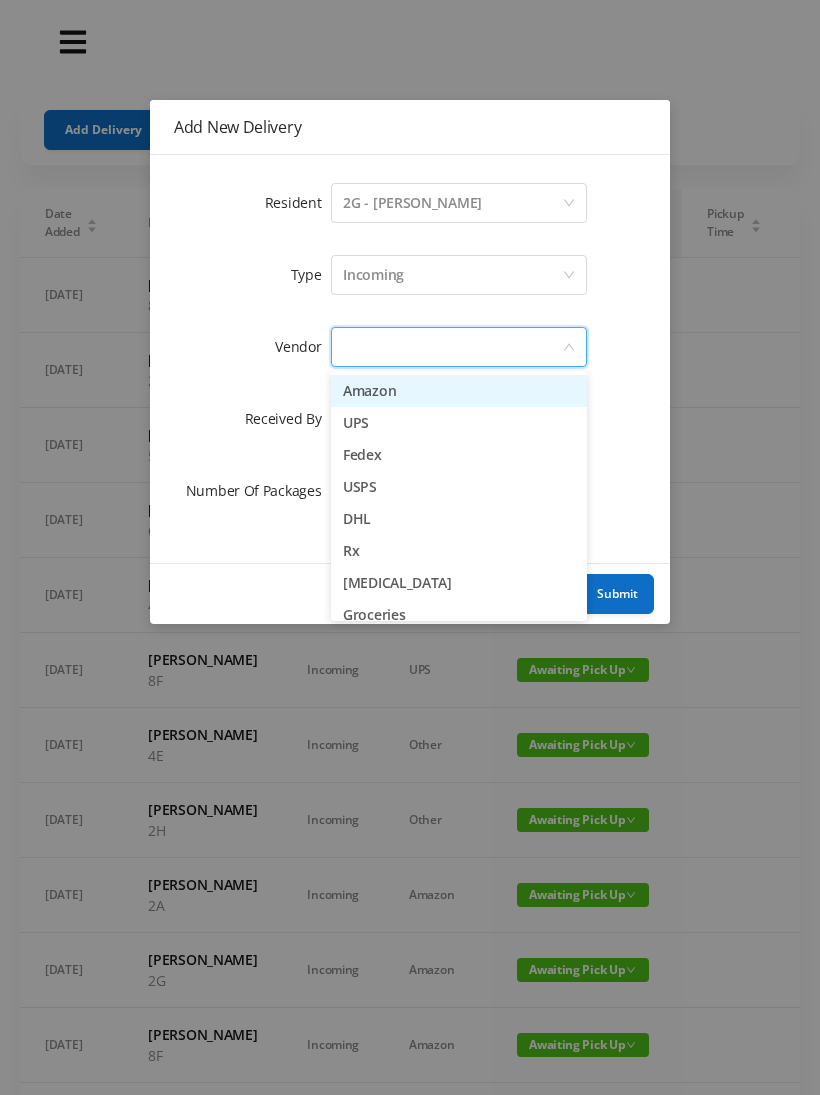 click on "Amazon" at bounding box center [459, 391] 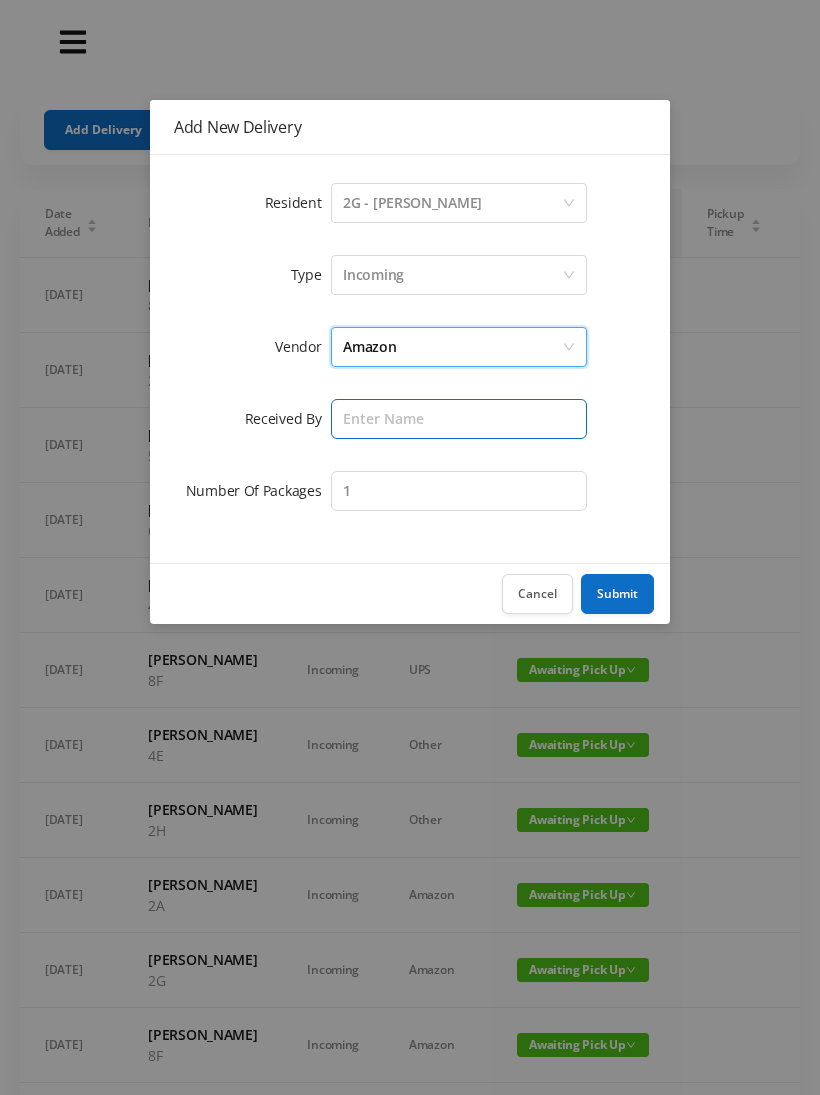 click at bounding box center (459, 419) 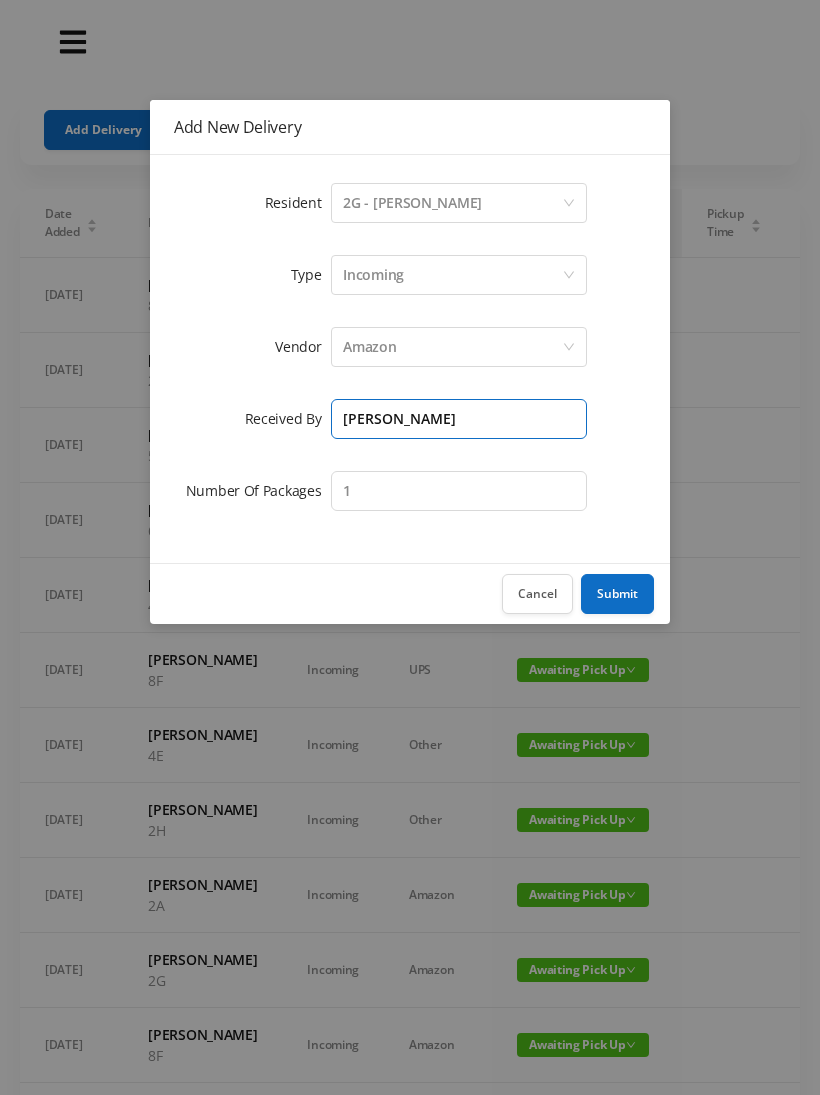 type on "[PERSON_NAME]" 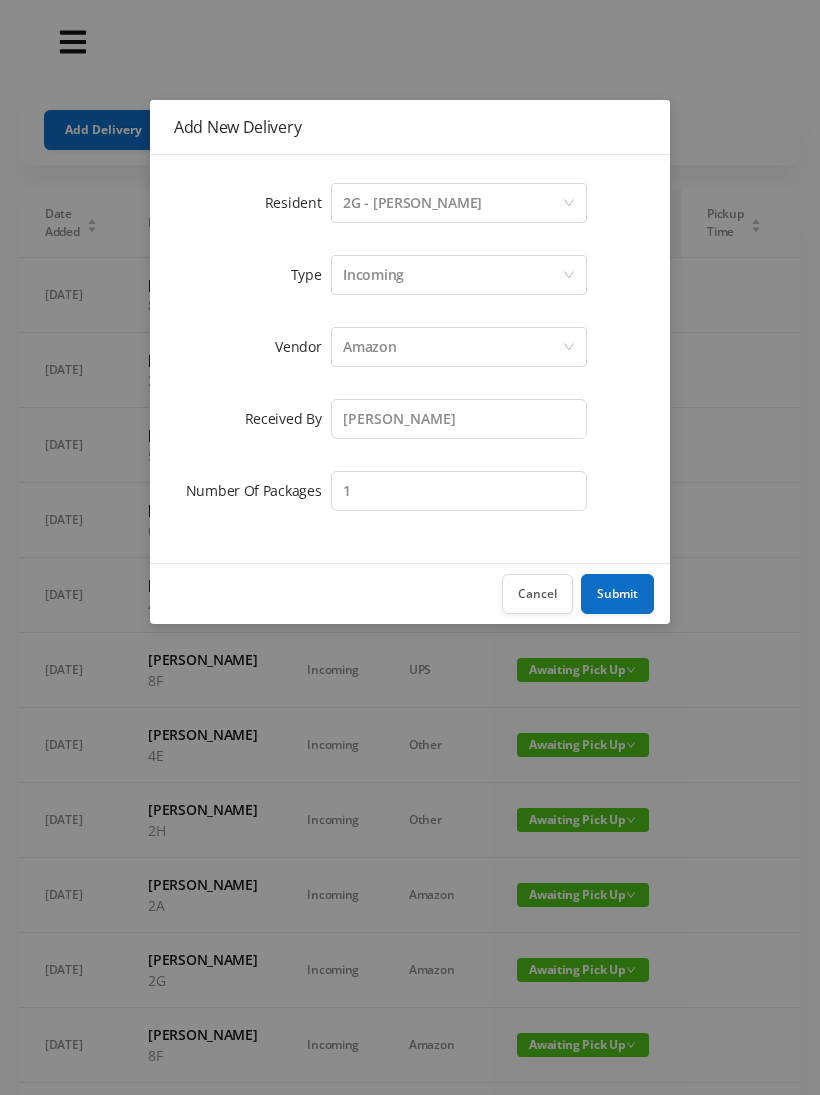 click on "Submit" at bounding box center (617, 594) 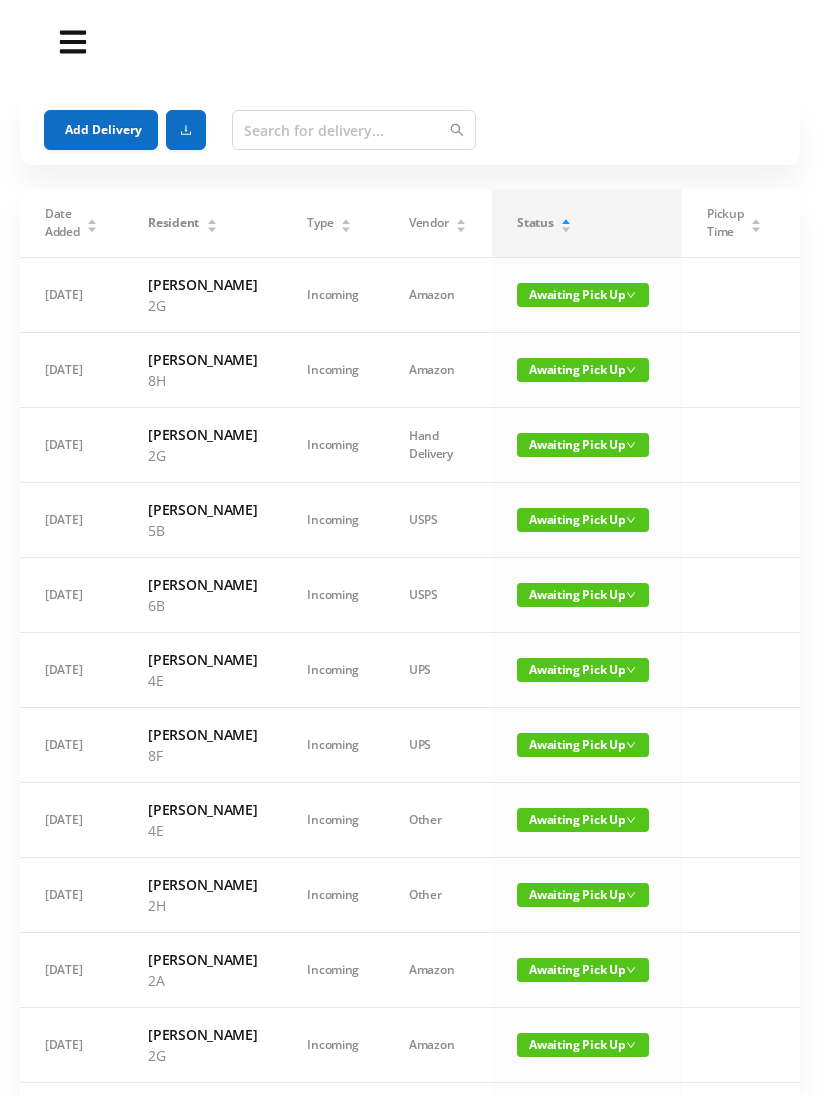 click on "Add Delivery" at bounding box center [101, 130] 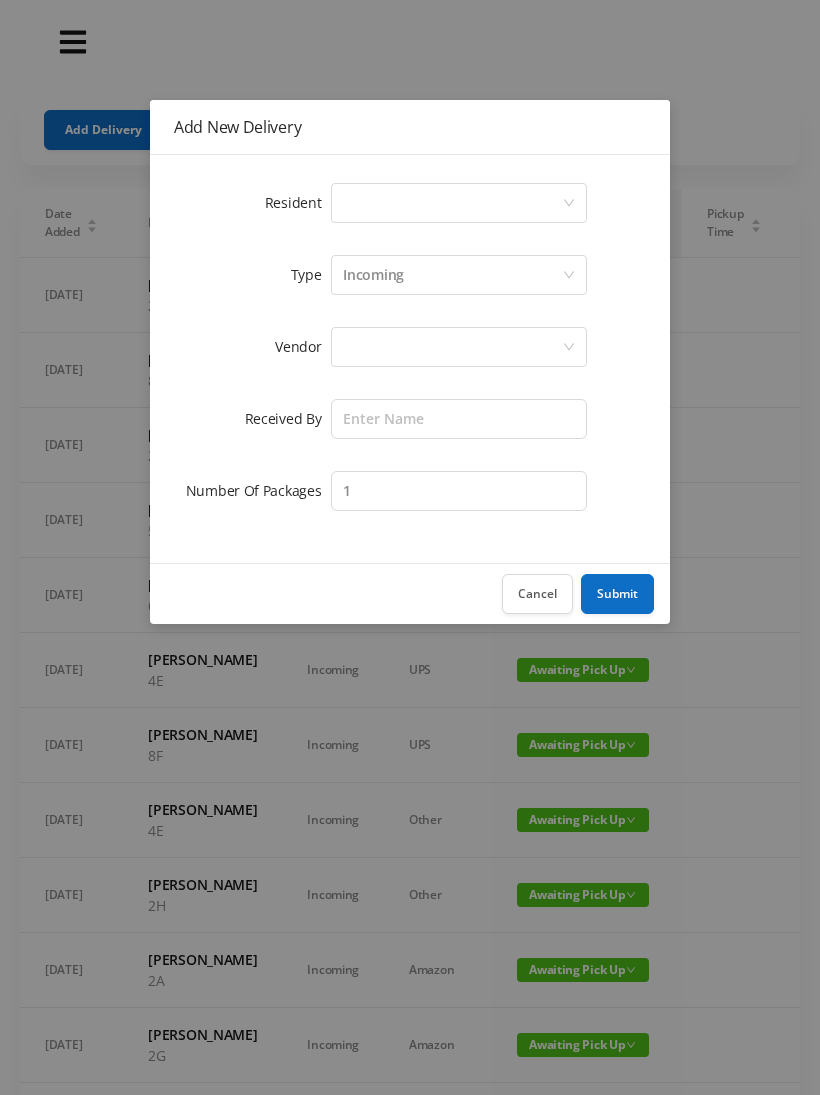 click on "Select a person" at bounding box center [452, 203] 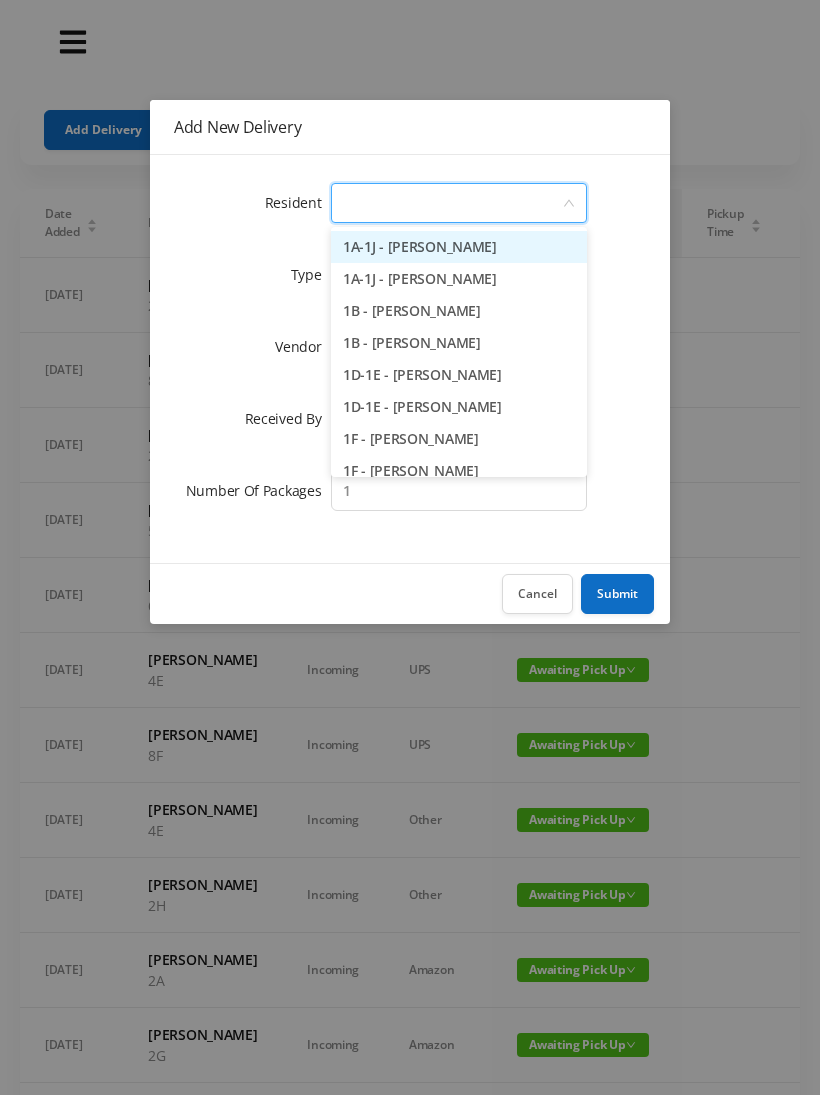 type on "8" 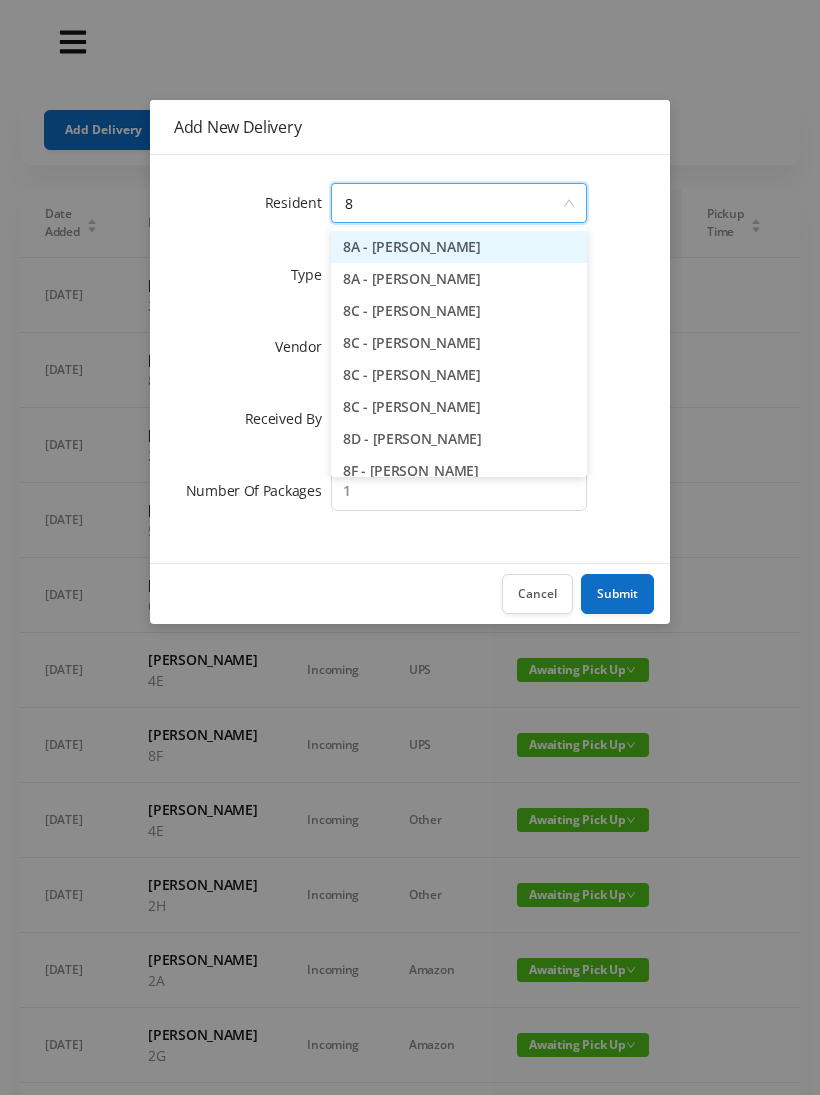 click on "8A - [PERSON_NAME]" at bounding box center (459, 247) 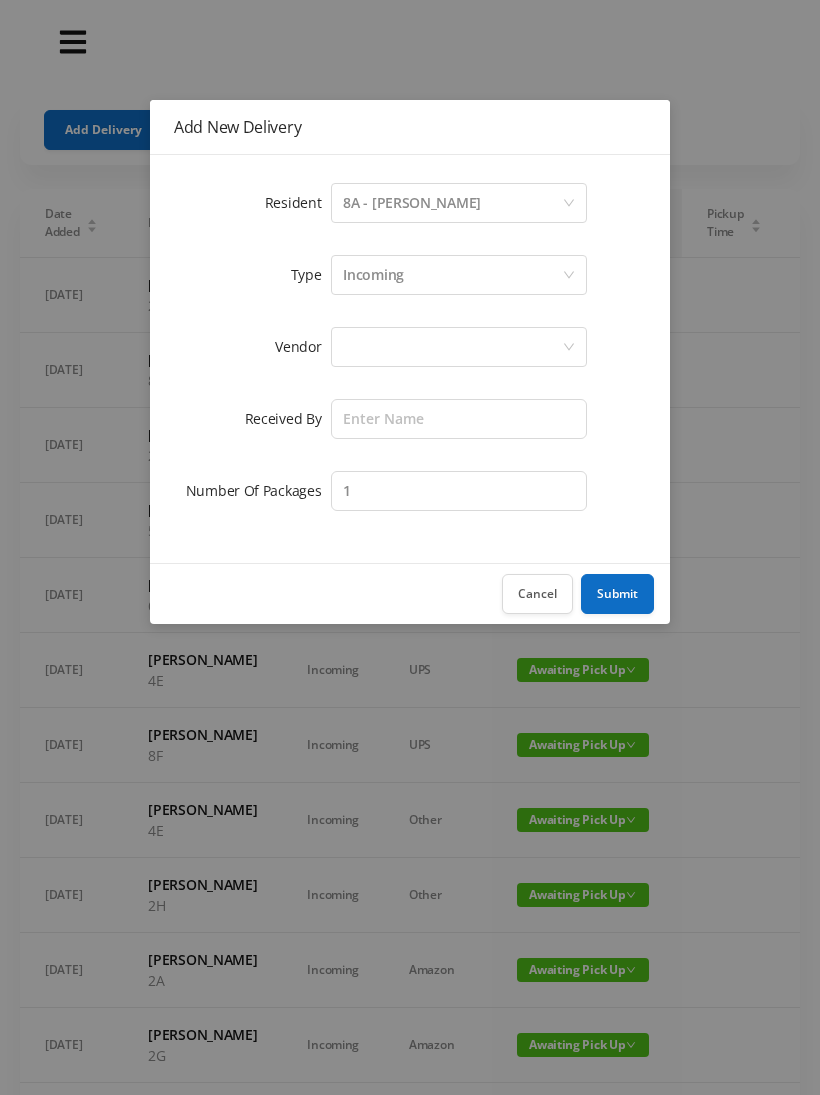 click at bounding box center [452, 347] 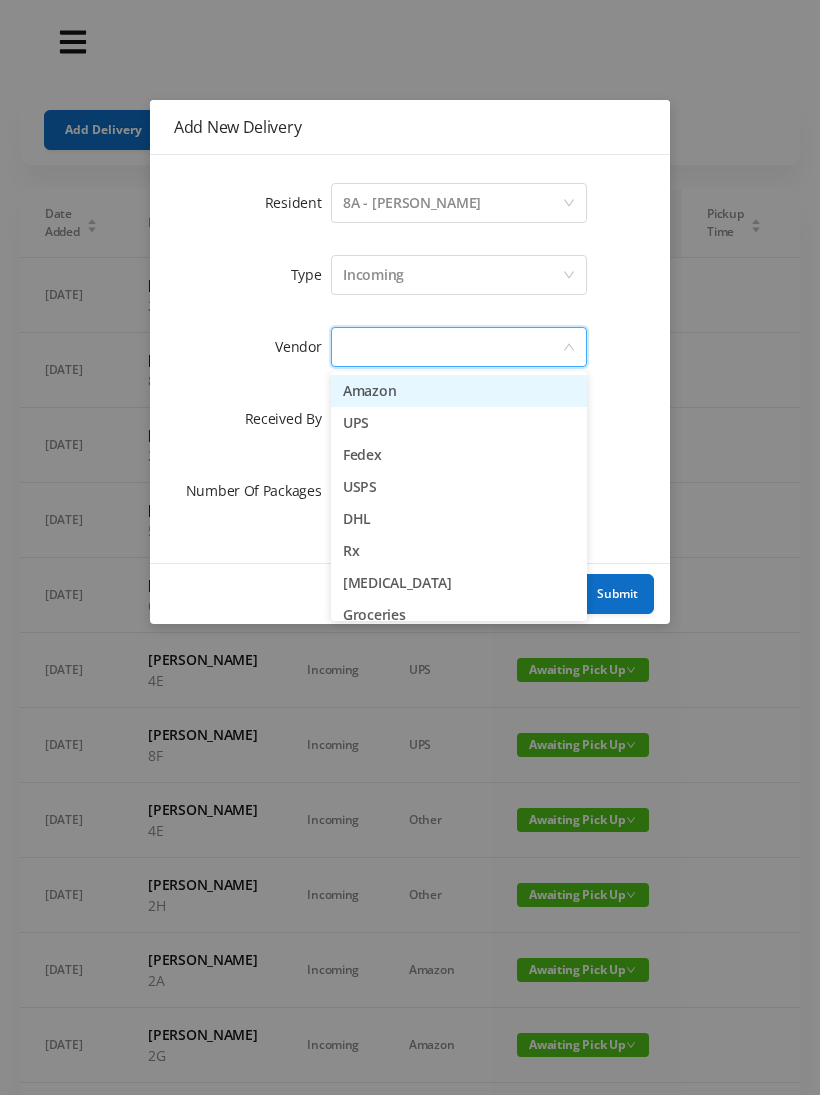 click on "Amazon" at bounding box center (459, 391) 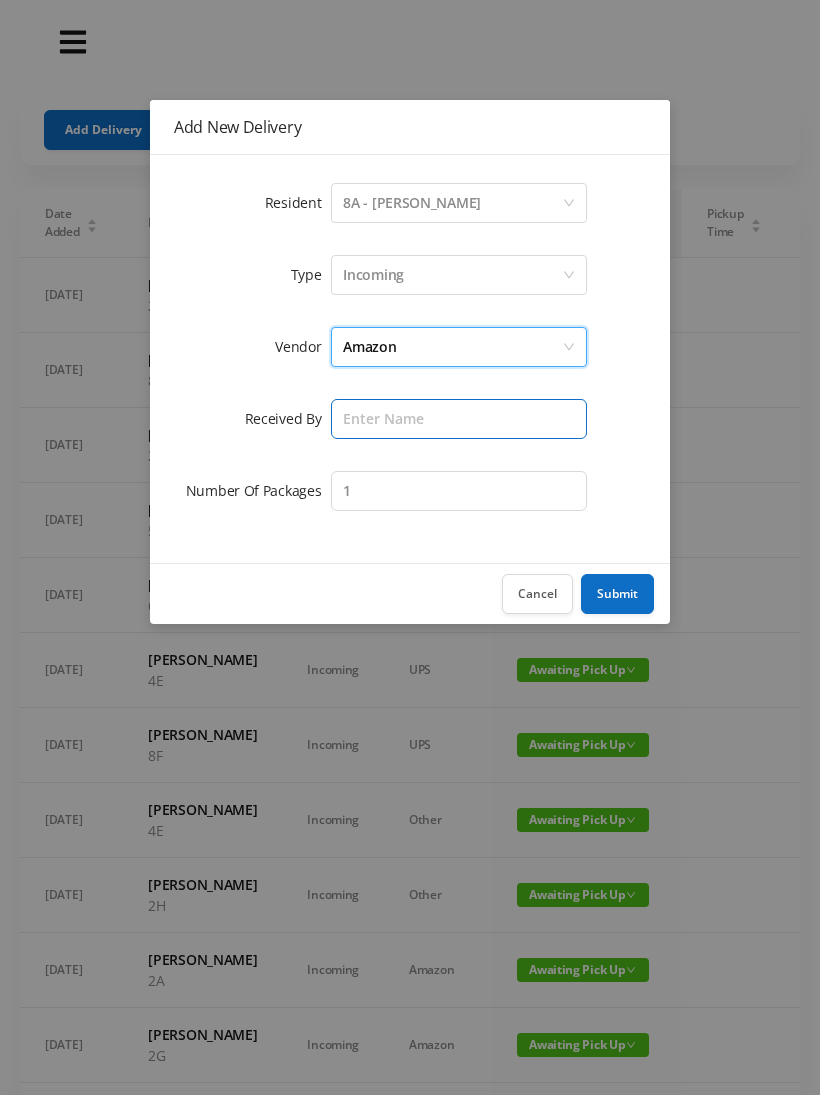 click at bounding box center (459, 419) 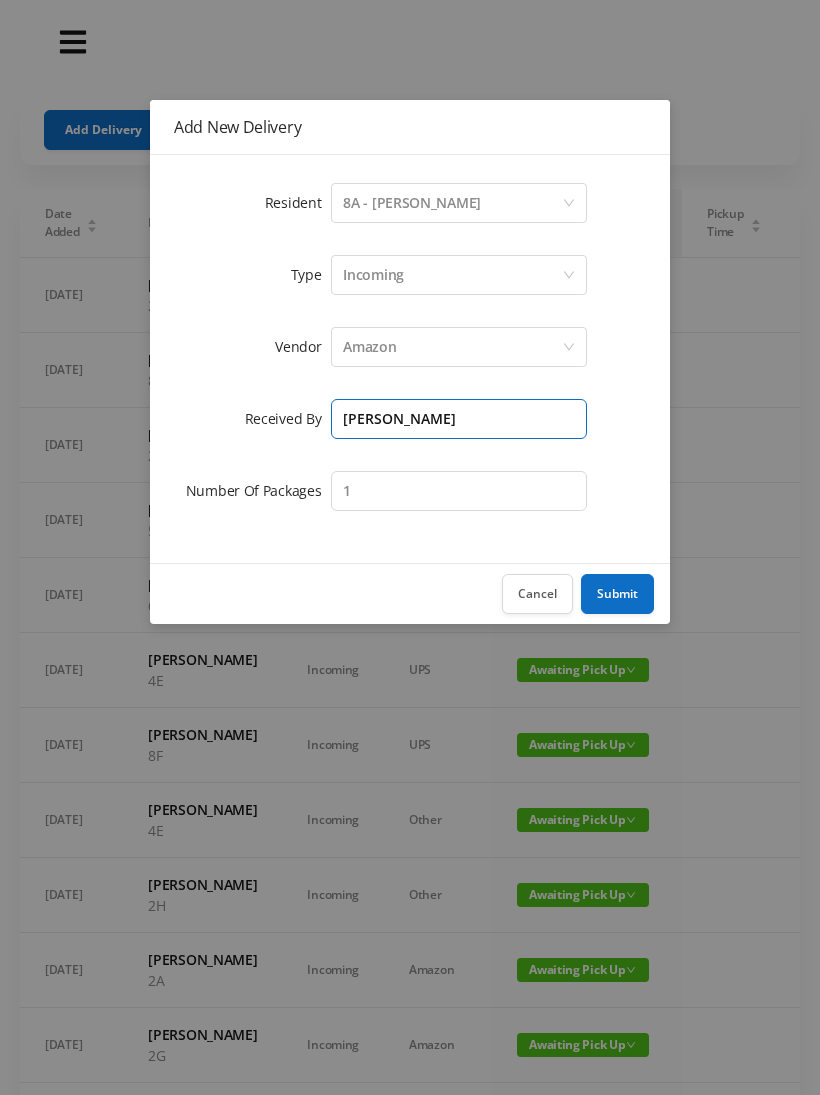 type on "[PERSON_NAME]" 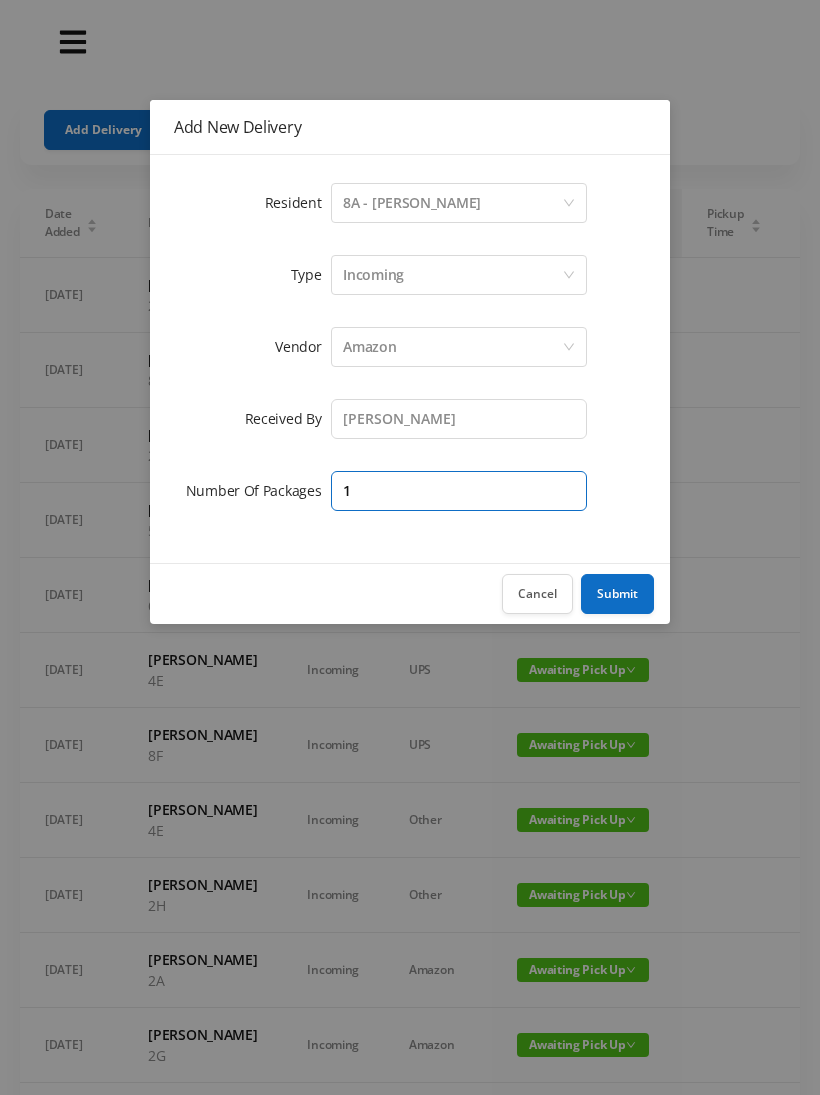 click on "1" at bounding box center [459, 491] 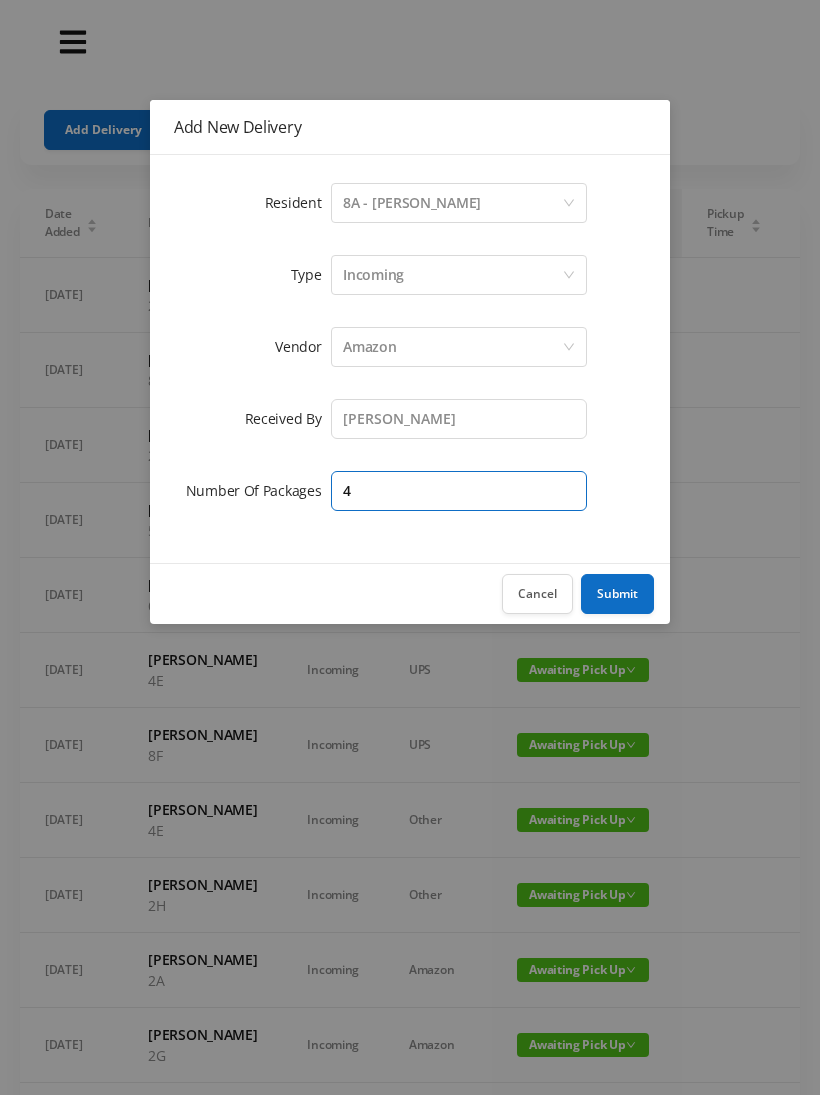 type on "4" 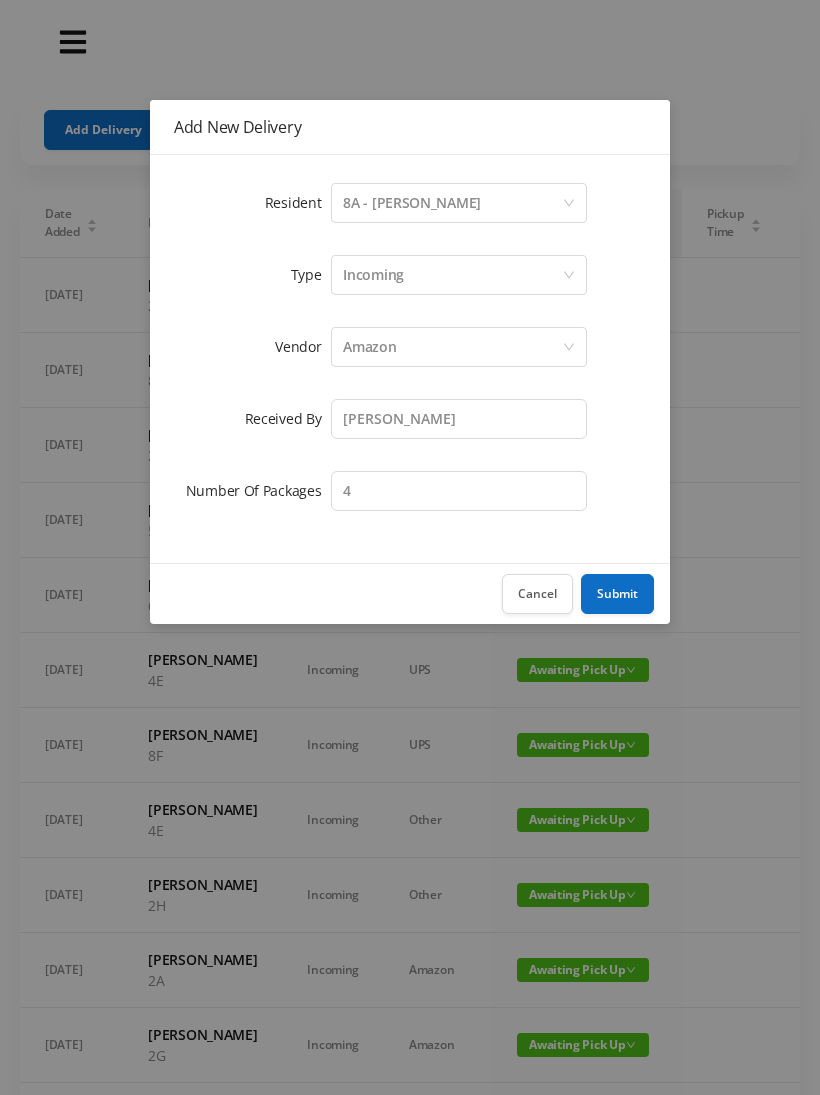 click on "Submit" at bounding box center (617, 594) 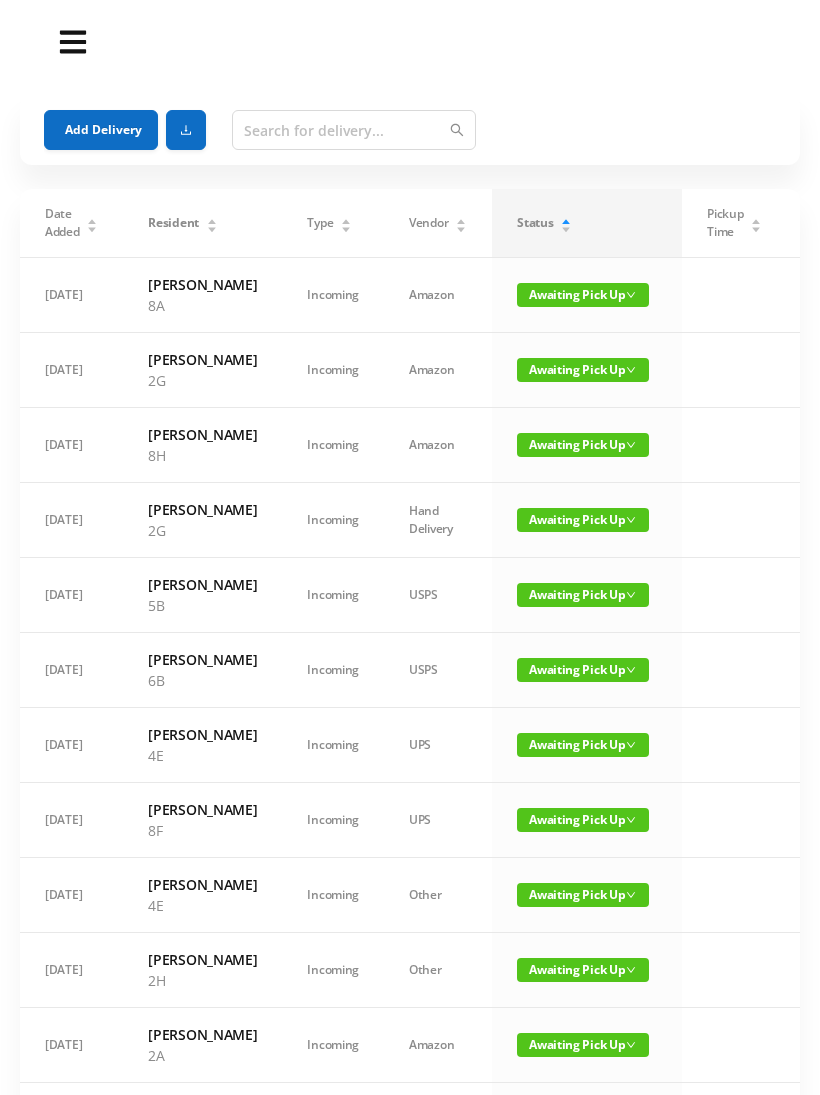 click on "Date Added Resident Type Vendor Status Pickup Time Received By Packages [DATE] [PERSON_NAME] 8A Incoming Amazon  Awaiting Pick Up  [PERSON_NAME]  4 edit delete [DATE] [PERSON_NAME]  2G Incoming Amazon  Awaiting Pick Up  [PERSON_NAME]  1 edit delete [DATE] [PERSON_NAME] 8H Incoming Amazon  Awaiting Pick Up  [PERSON_NAME]  1 edit delete [DATE] [PERSON_NAME]  2G Incoming Hand Delivery  Awaiting Pick Up  [PERSON_NAME]  1 edit delete [DATE] [PERSON_NAME] 5B Incoming USPS  Awaiting Pick Up  [PERSON_NAME]  1 edit delete [DATE] [PERSON_NAME] Rtin 6B Incoming USPS  Awaiting Pick Up  [PERSON_NAME]  1 edit delete [DATE] [PERSON_NAME] 4E Incoming UPS  Awaiting Pick Up  [PERSON_NAME]  1 edit delete [DATE] [PERSON_NAME] Judge 8F Incoming UPS  Awaiting Pick Up  [PERSON_NAME]  1 edit delete [DATE] [PERSON_NAME] 4E Incoming Other  Awaiting Pick Up  [PERSON_NAME]  1 edit delete [DATE] [PERSON_NAME] 2H Incoming Other  Awaiting Pick Up  [PERSON_NAME]  1 edit delete [DATE] [PERSON_NAME] 2A Incoming Amazon  Awaiting Pick Up  [PERSON_NAME]  1 edit delete [DATE] [PERSON_NAME]  2G" at bounding box center [410, 1005] 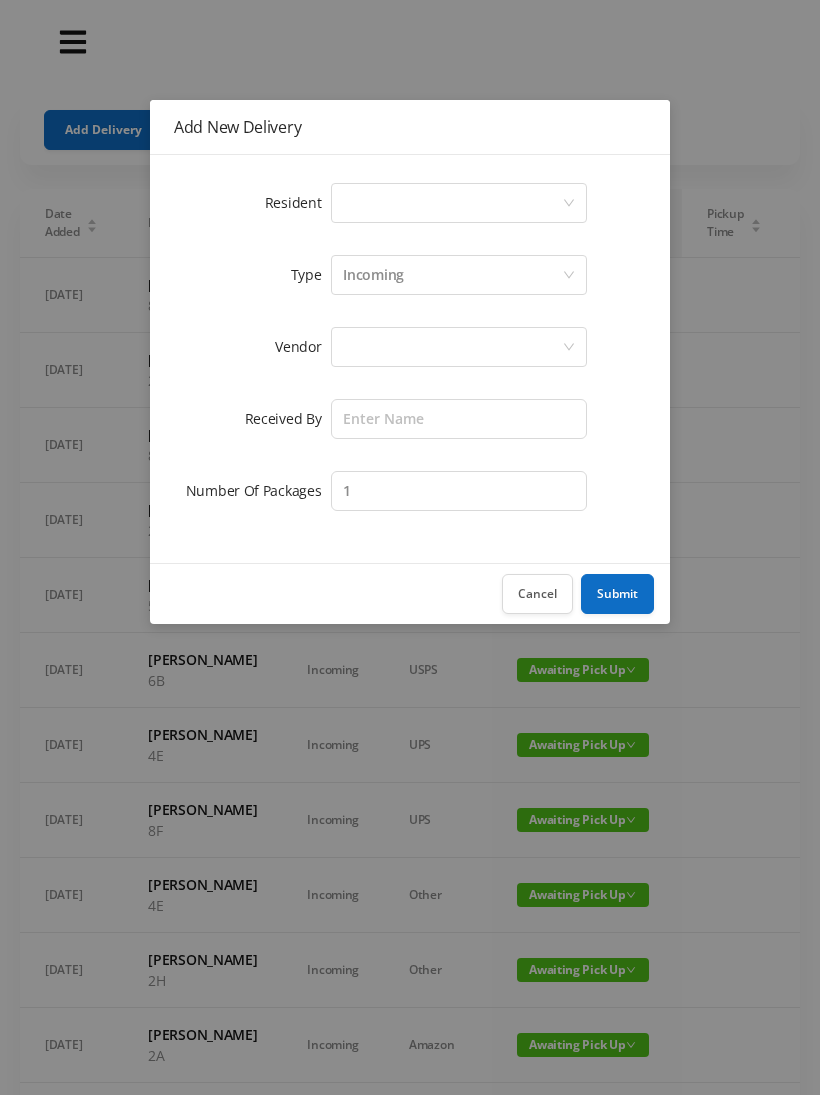 click on "Select a person" at bounding box center [452, 203] 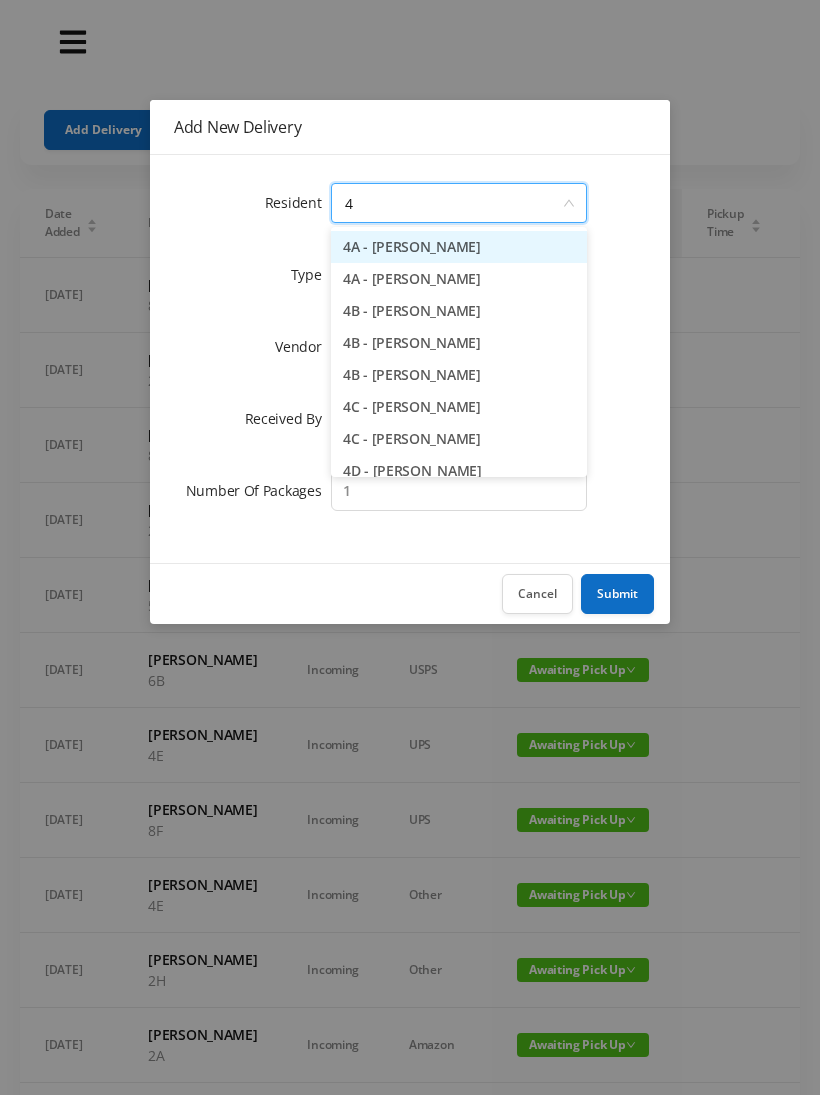 type on "4e" 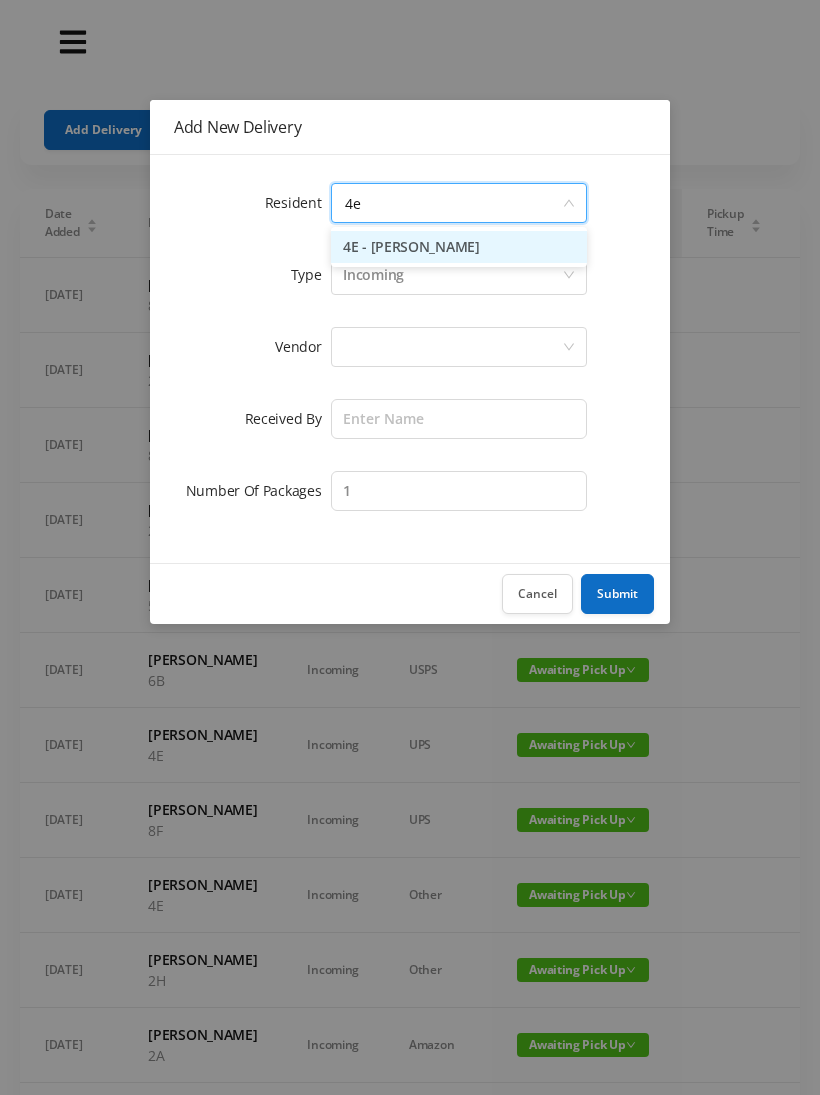 click on "4E - [PERSON_NAME]" at bounding box center [459, 247] 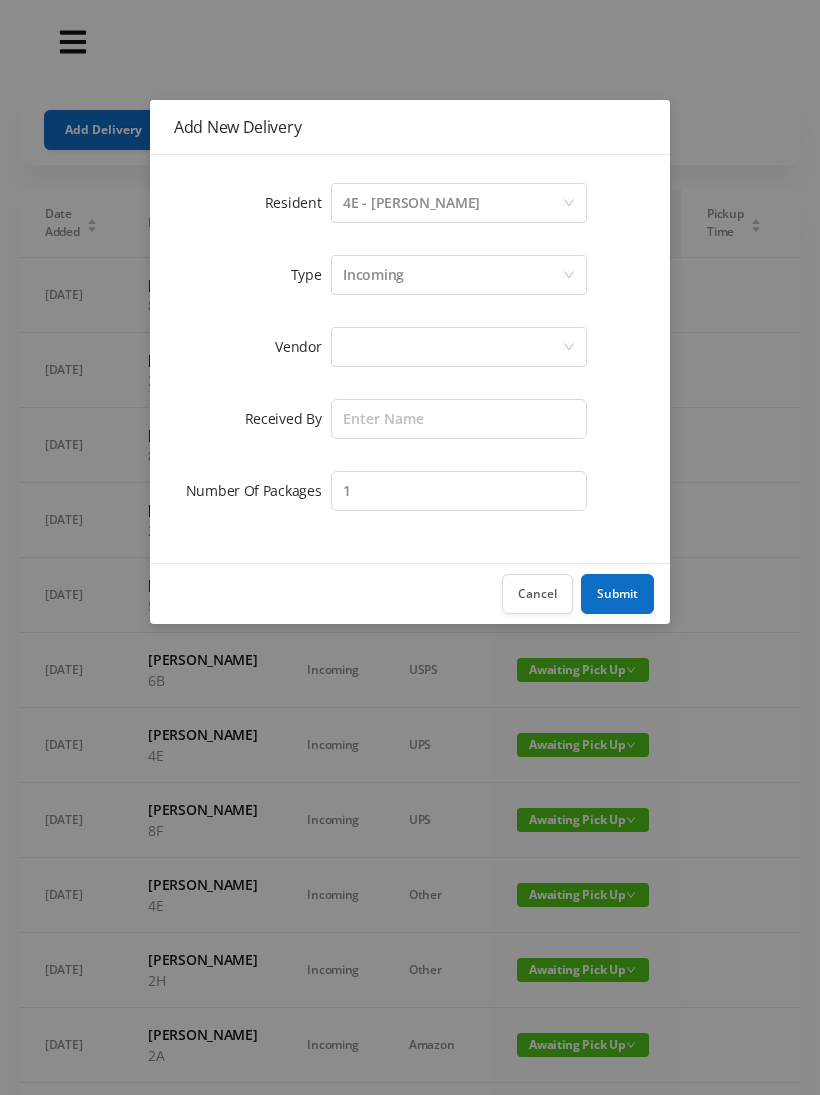 click at bounding box center [452, 347] 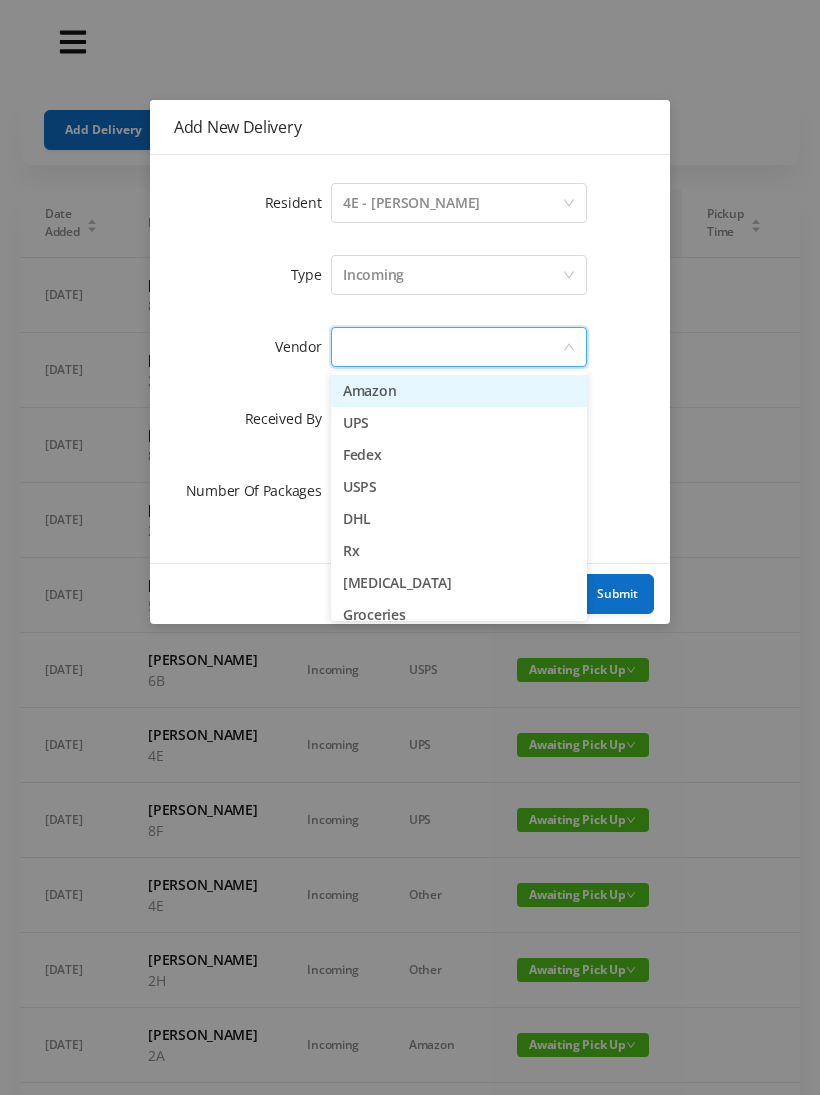 click on "Amazon" at bounding box center [459, 391] 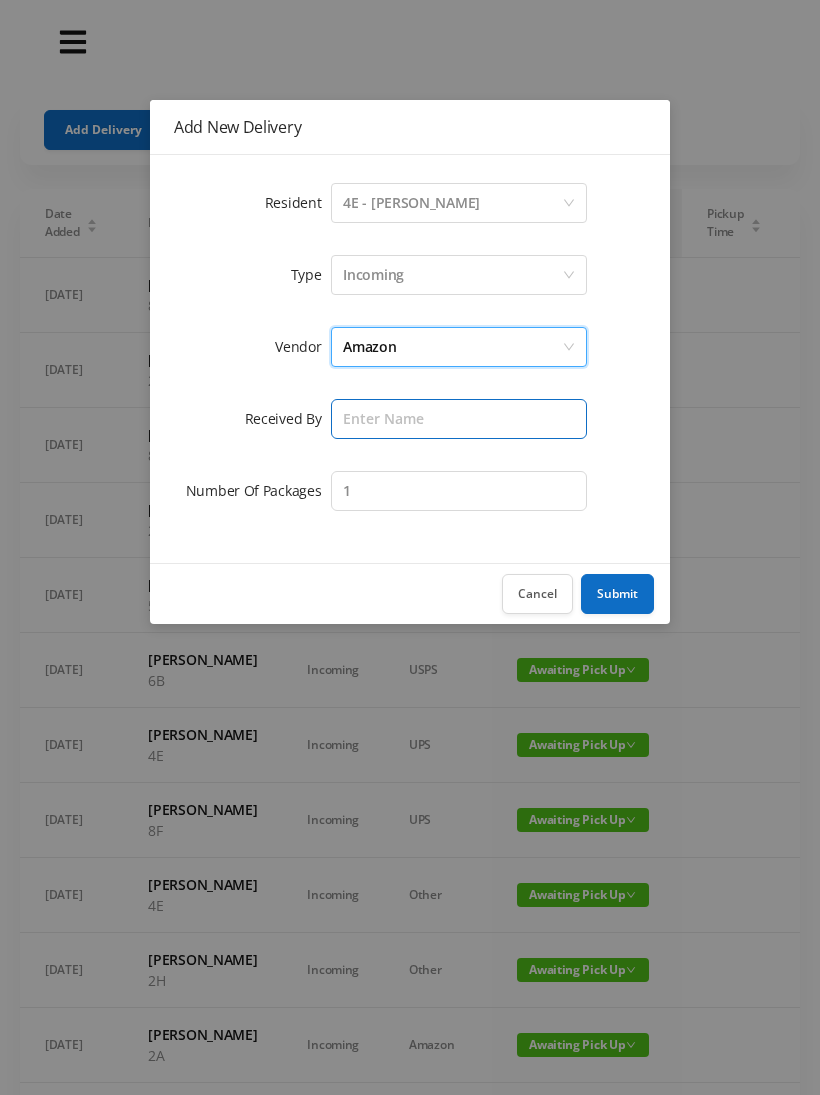 click at bounding box center (459, 419) 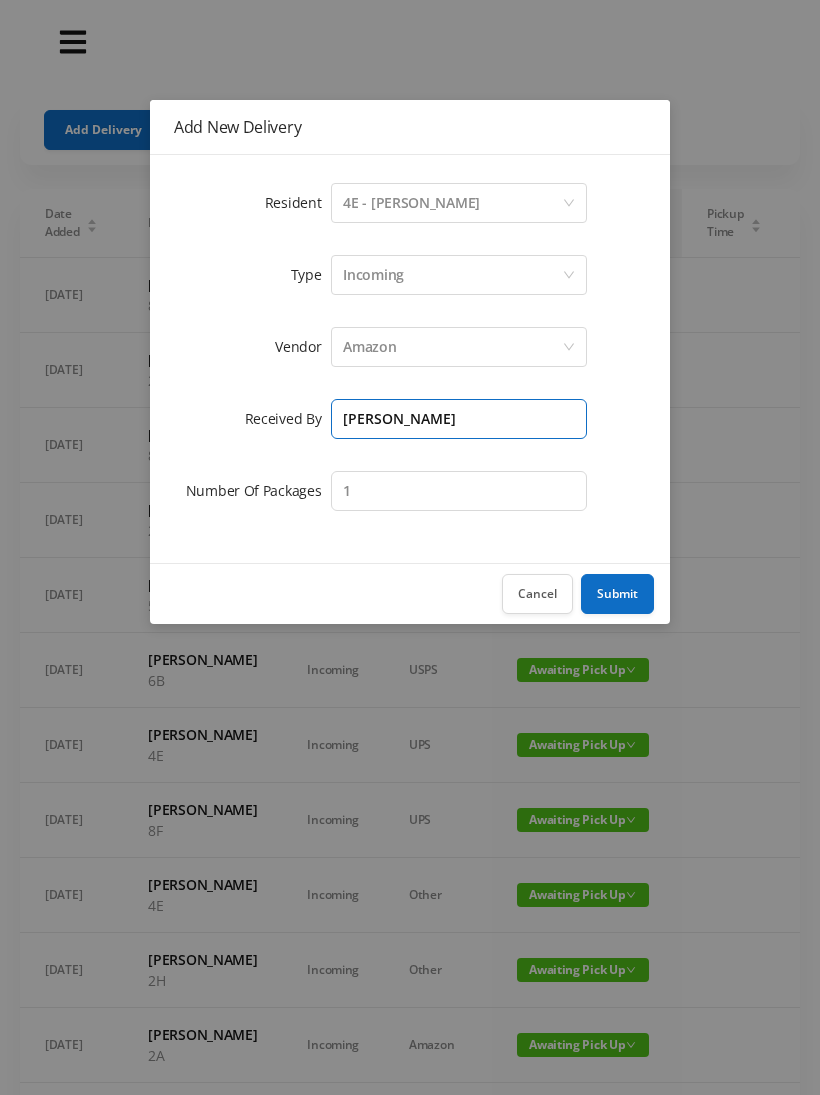 type on "[PERSON_NAME]" 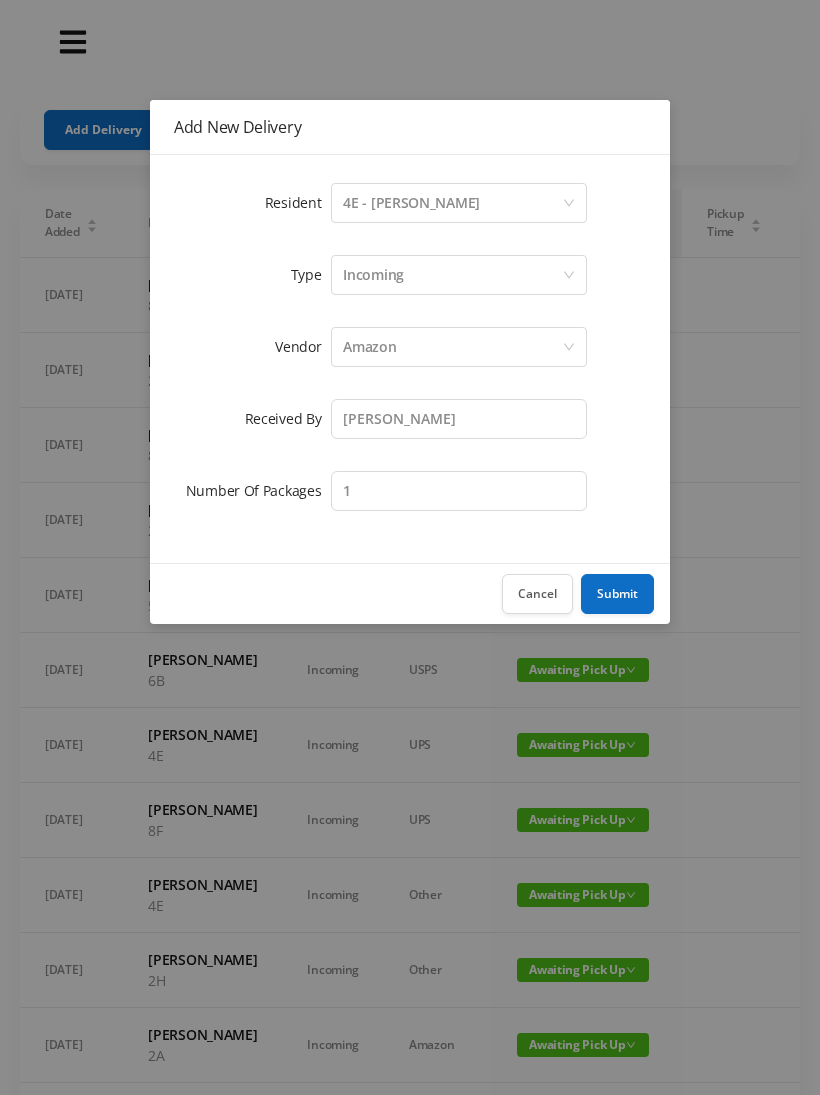 click on "Submit" at bounding box center [617, 594] 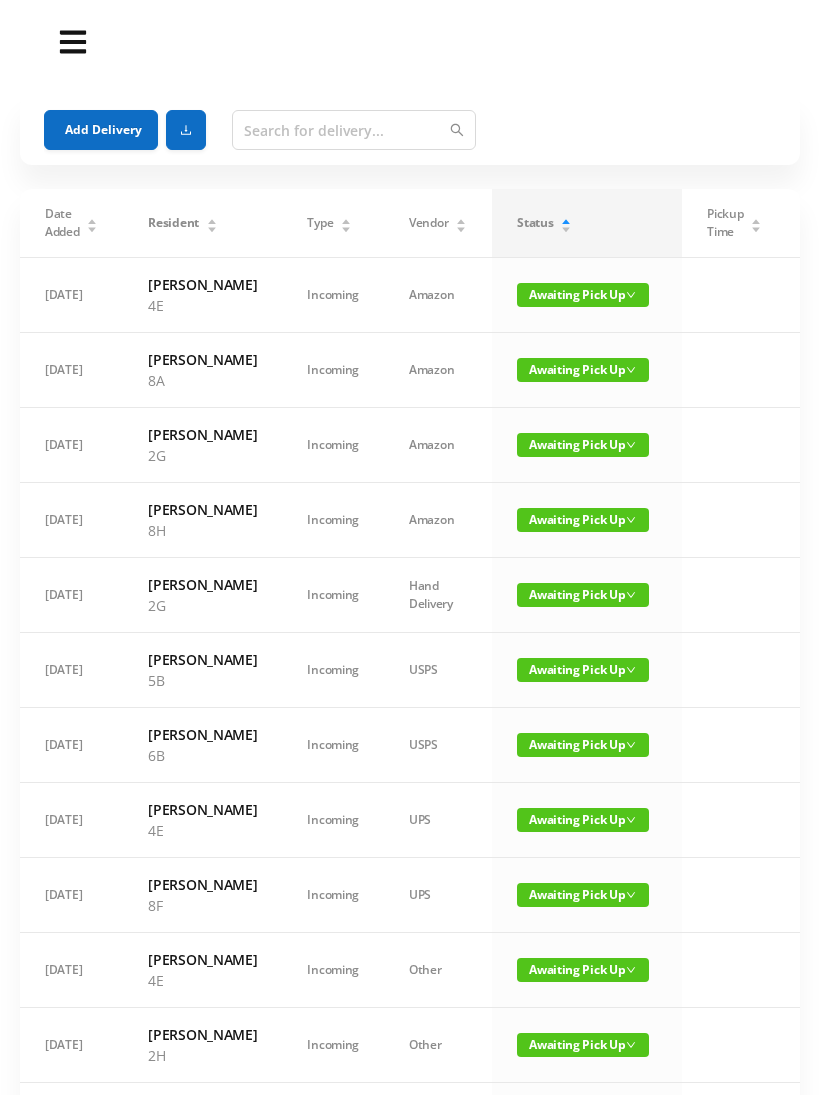 click on "Add Delivery" at bounding box center (101, 130) 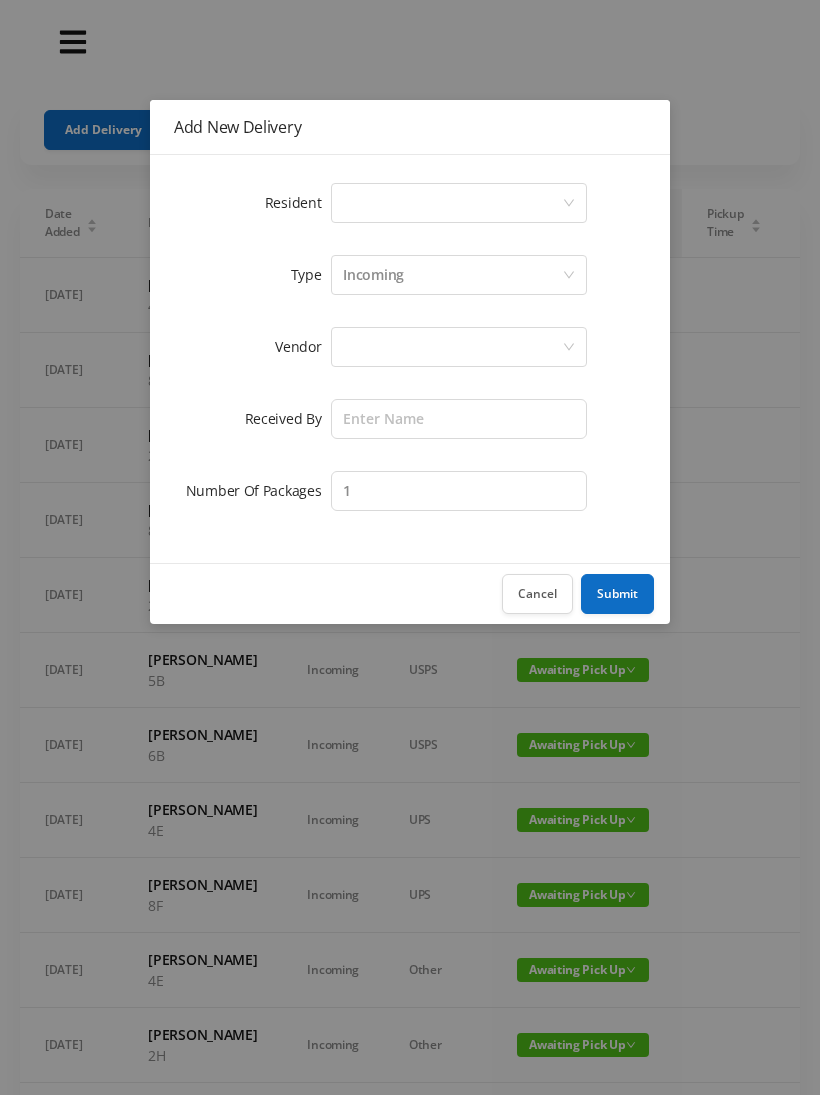 click on "Select a person" at bounding box center [452, 203] 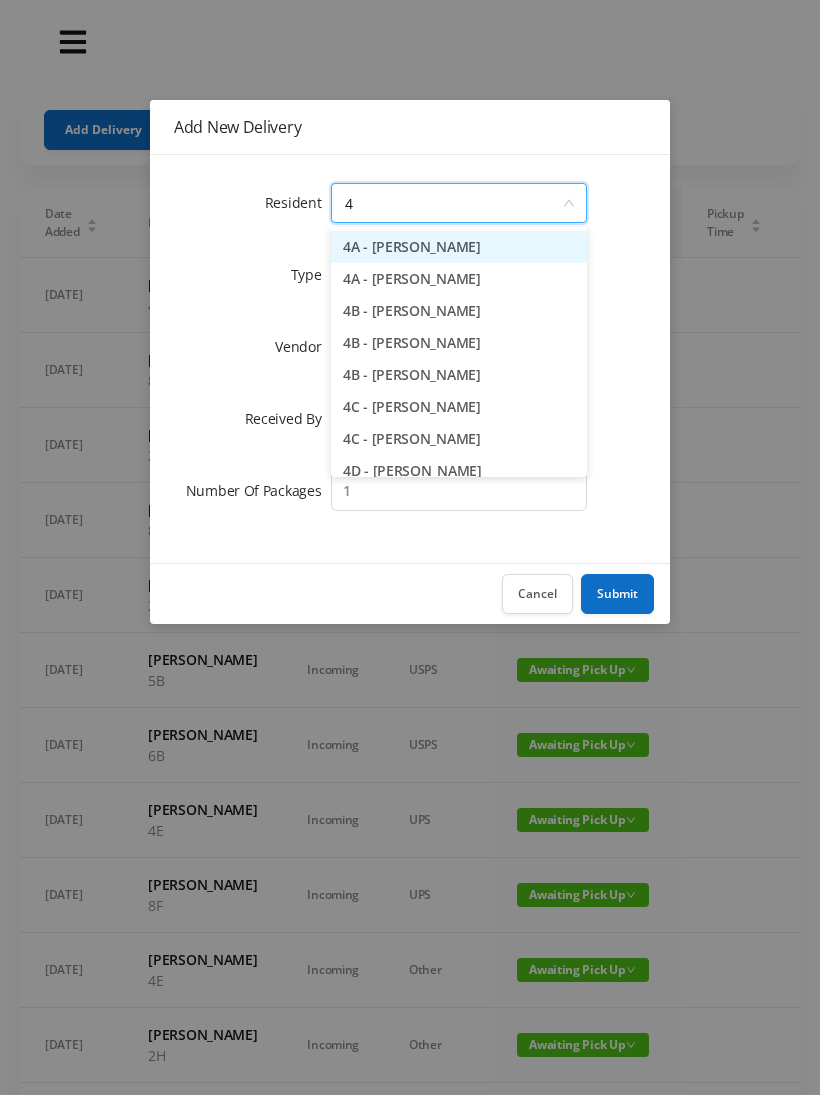 type on "4g" 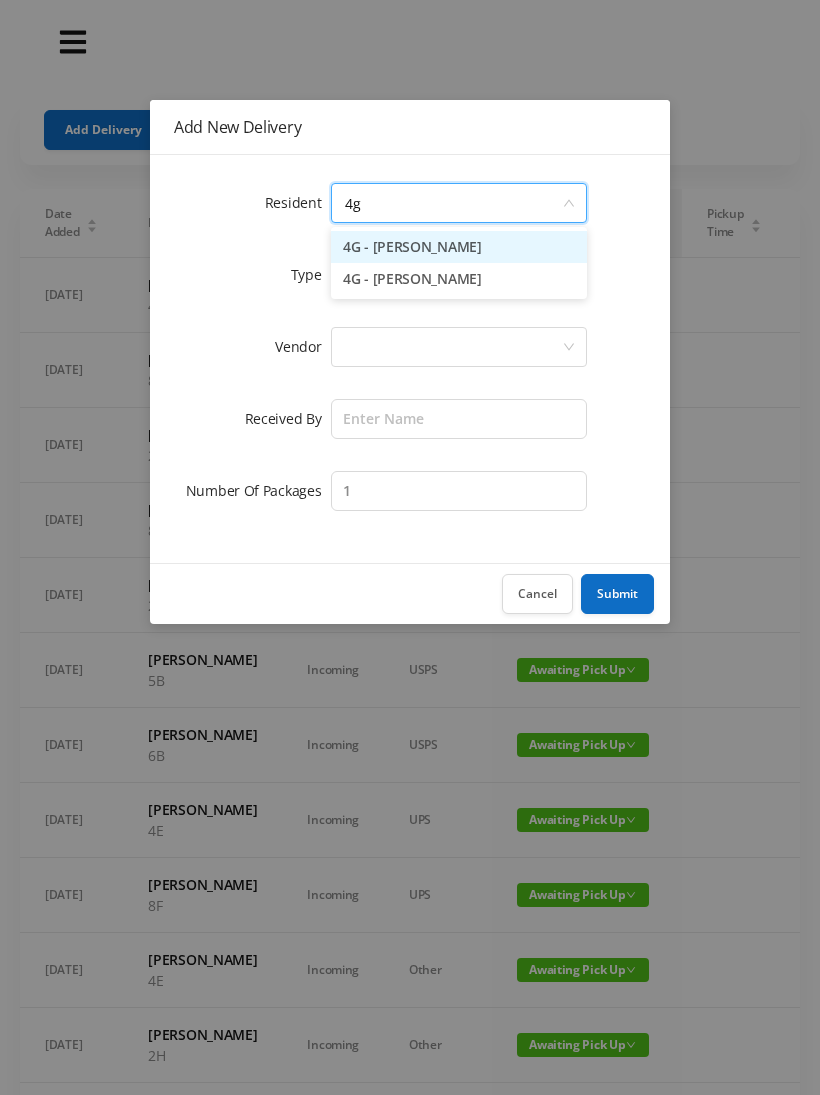 click on "4G - [PERSON_NAME]" at bounding box center [459, 247] 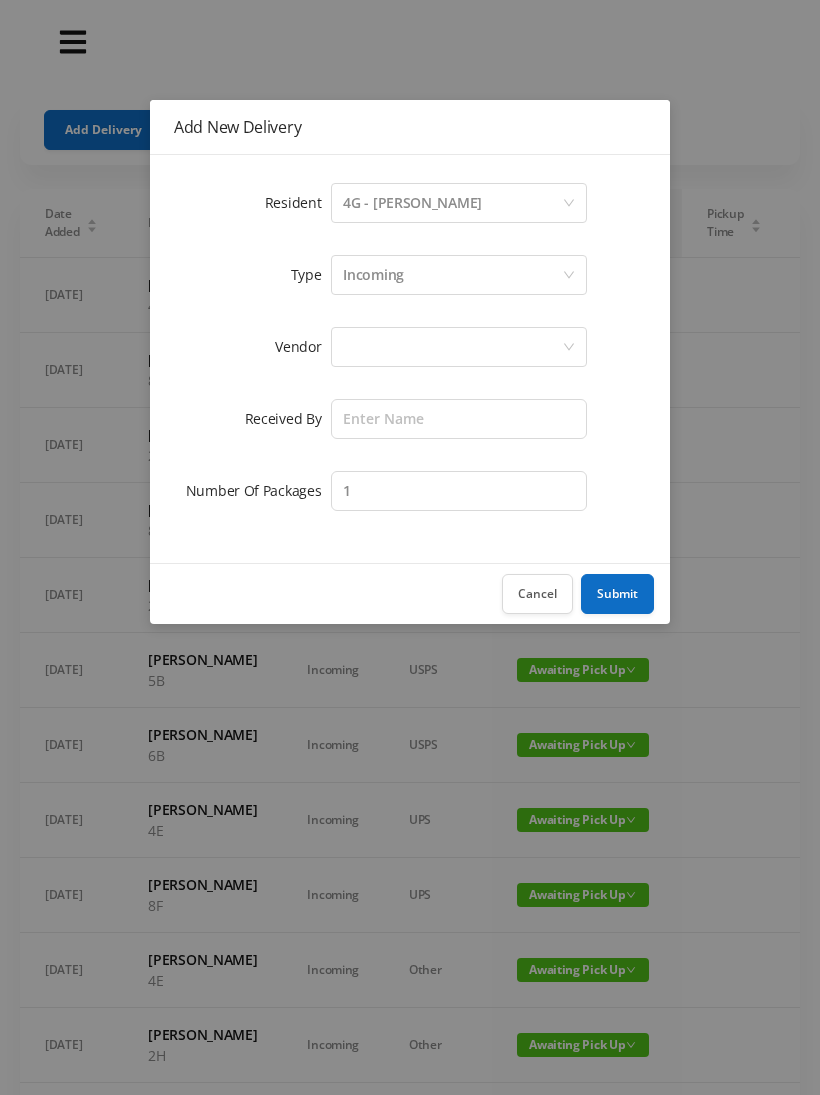 click at bounding box center [452, 347] 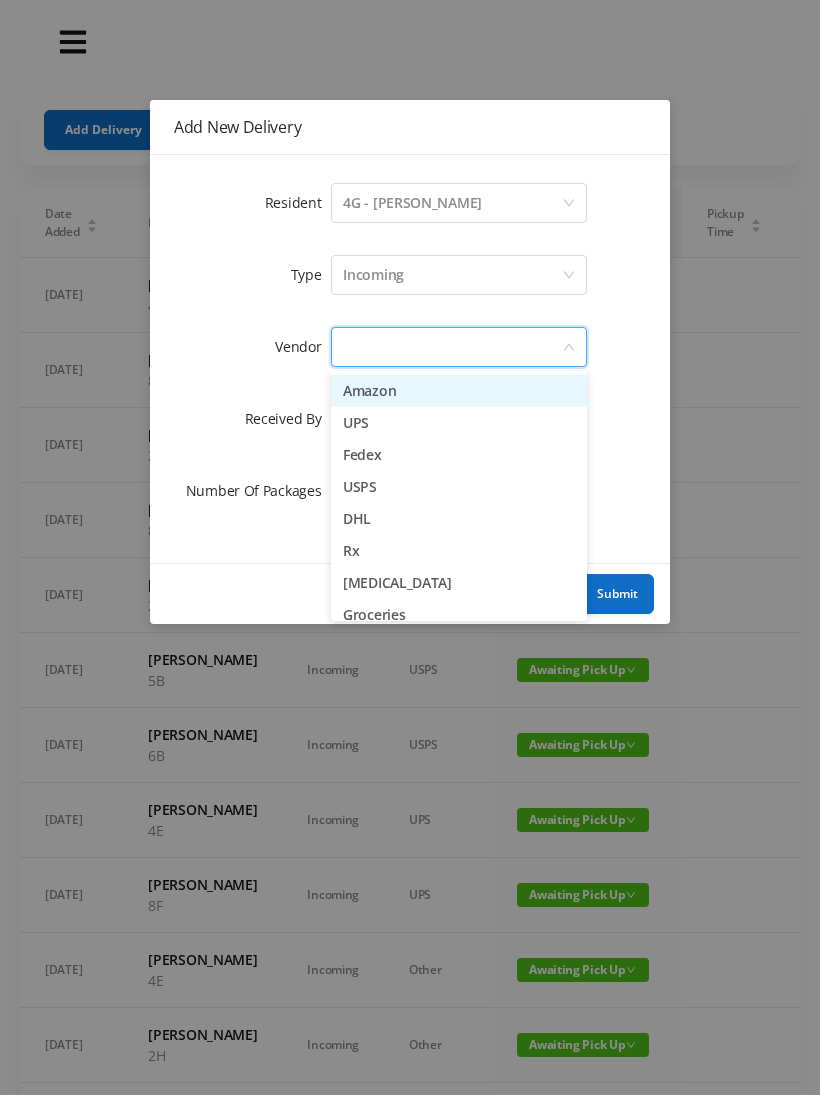 click on "Amazon" at bounding box center (459, 391) 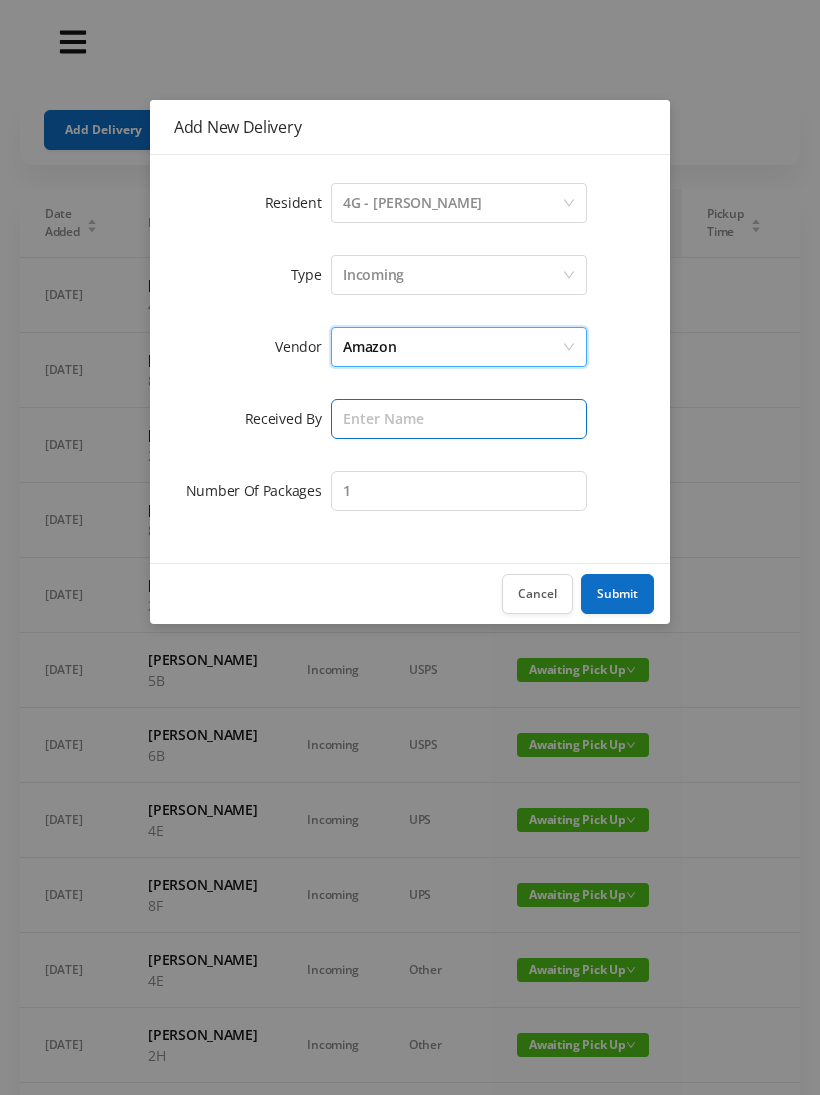 click at bounding box center [459, 419] 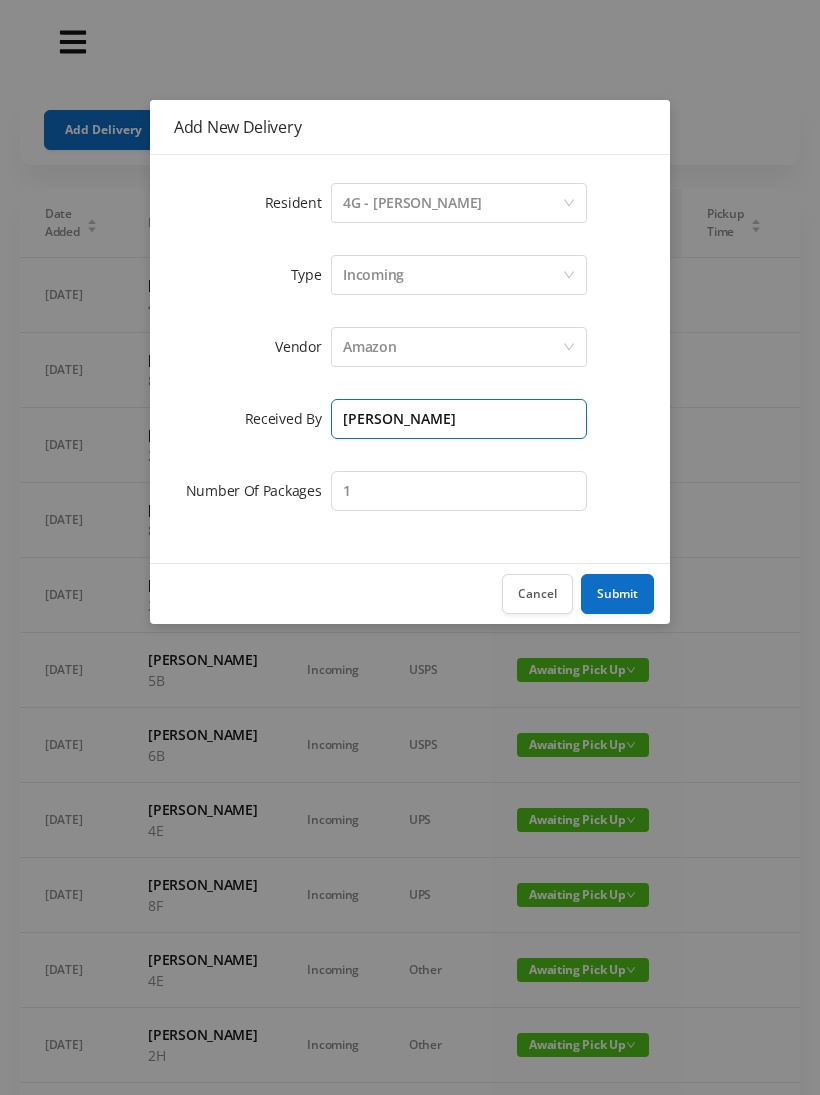 type on "[PERSON_NAME]" 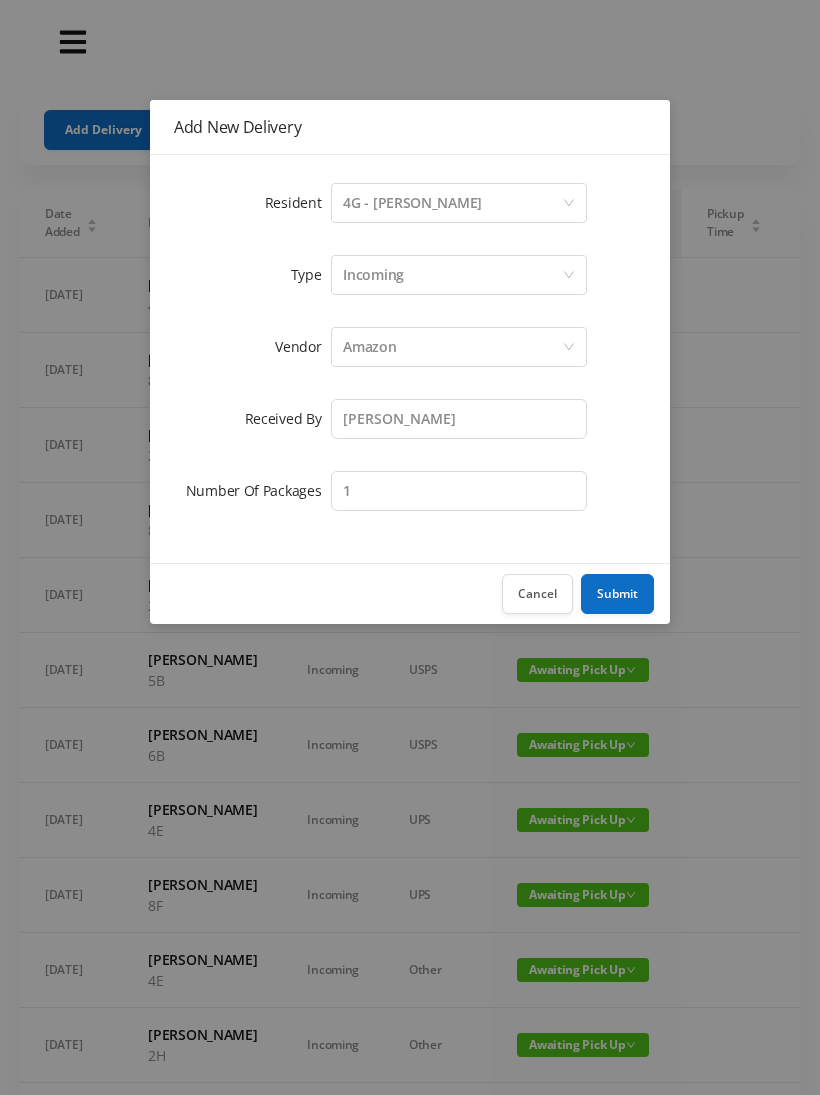 click on "Submit" at bounding box center (617, 594) 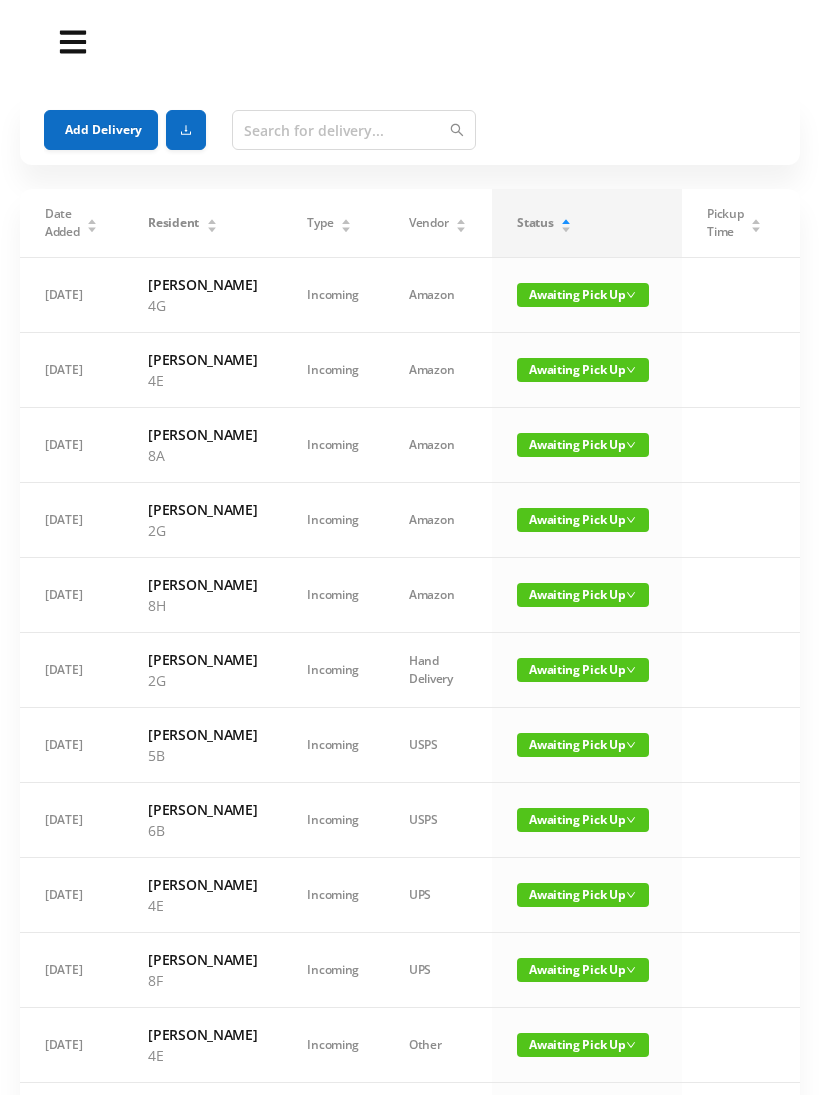scroll, scrollTop: 0, scrollLeft: 4, axis: horizontal 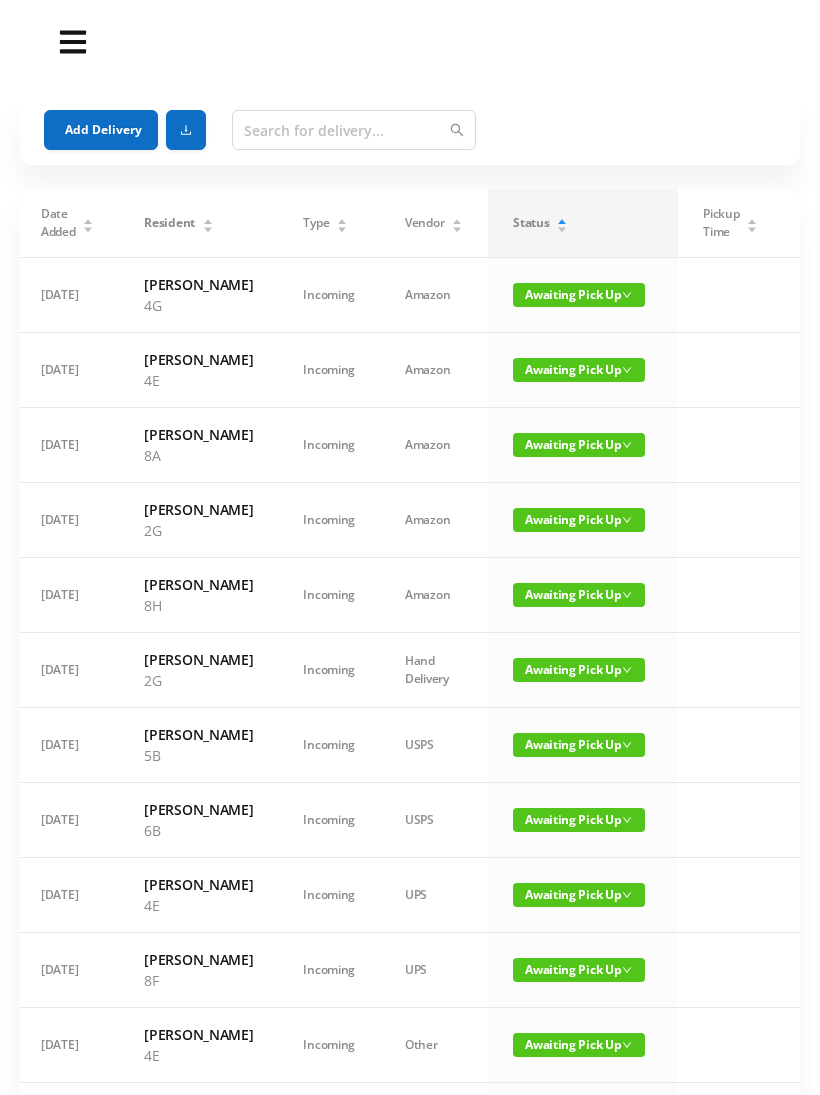 click on "Awaiting Pick Up" at bounding box center [579, 370] 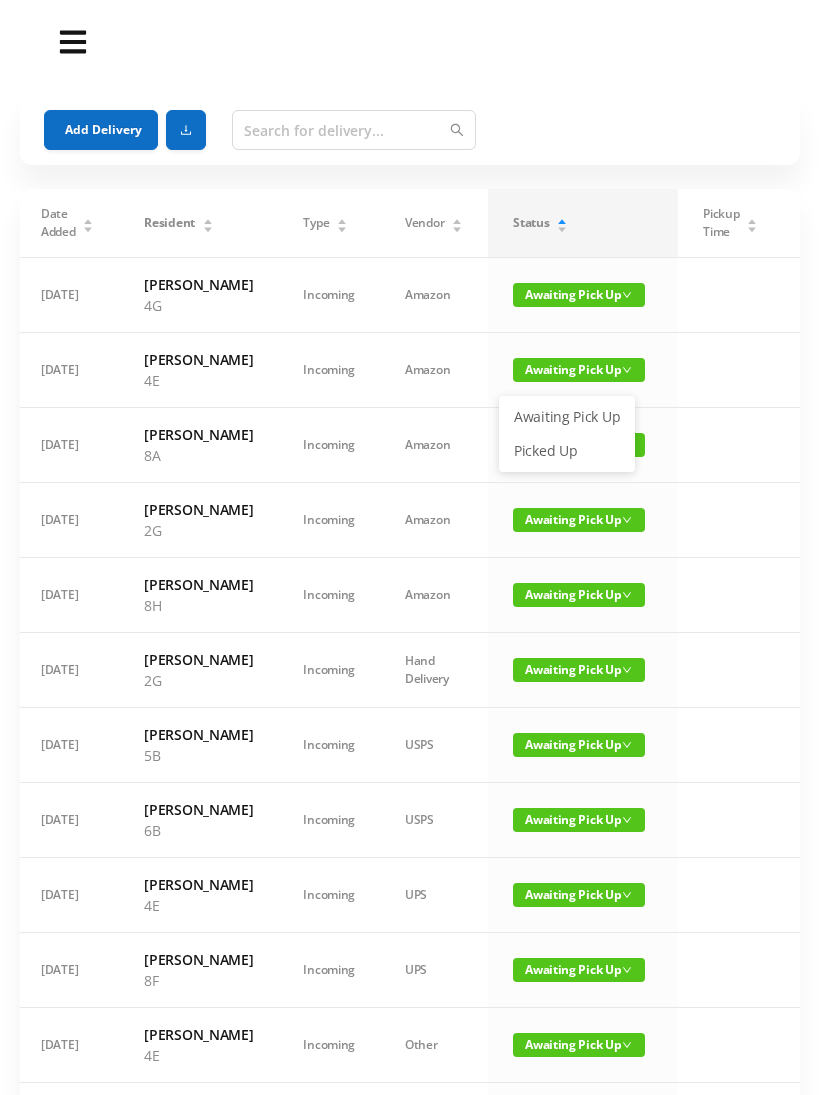 click at bounding box center (730, 370) 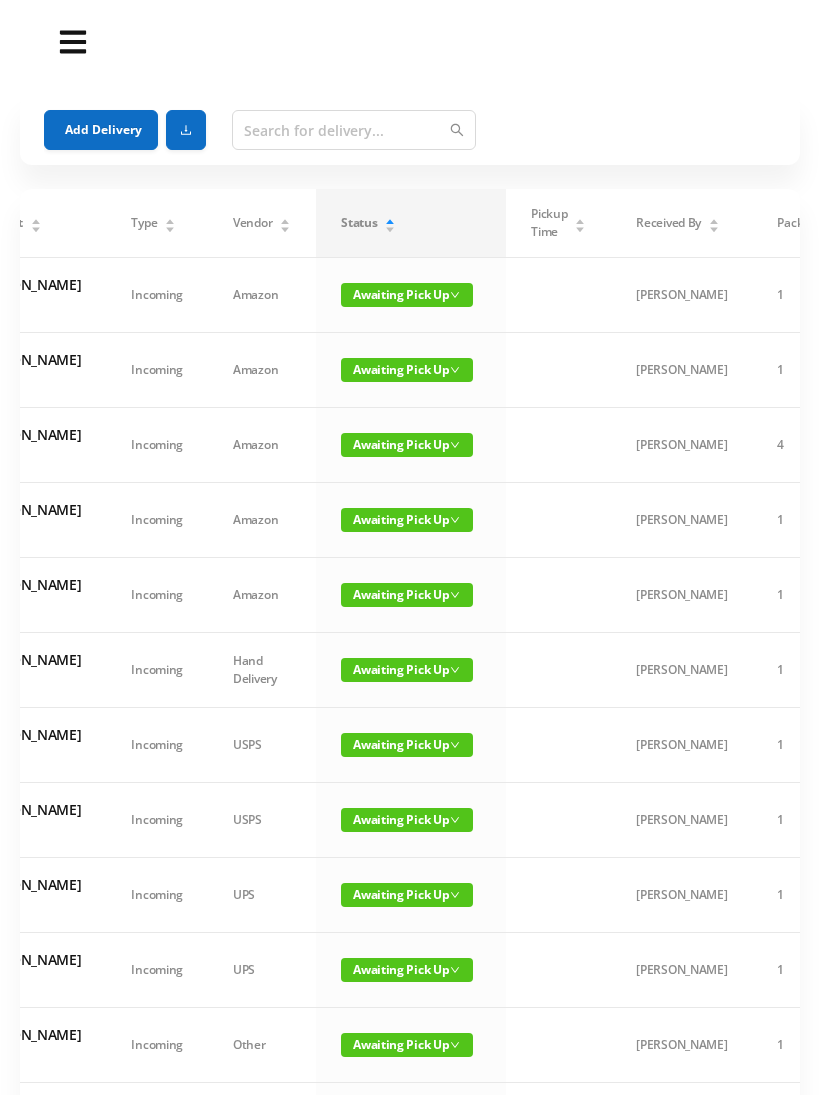 scroll, scrollTop: 0, scrollLeft: 226, axis: horizontal 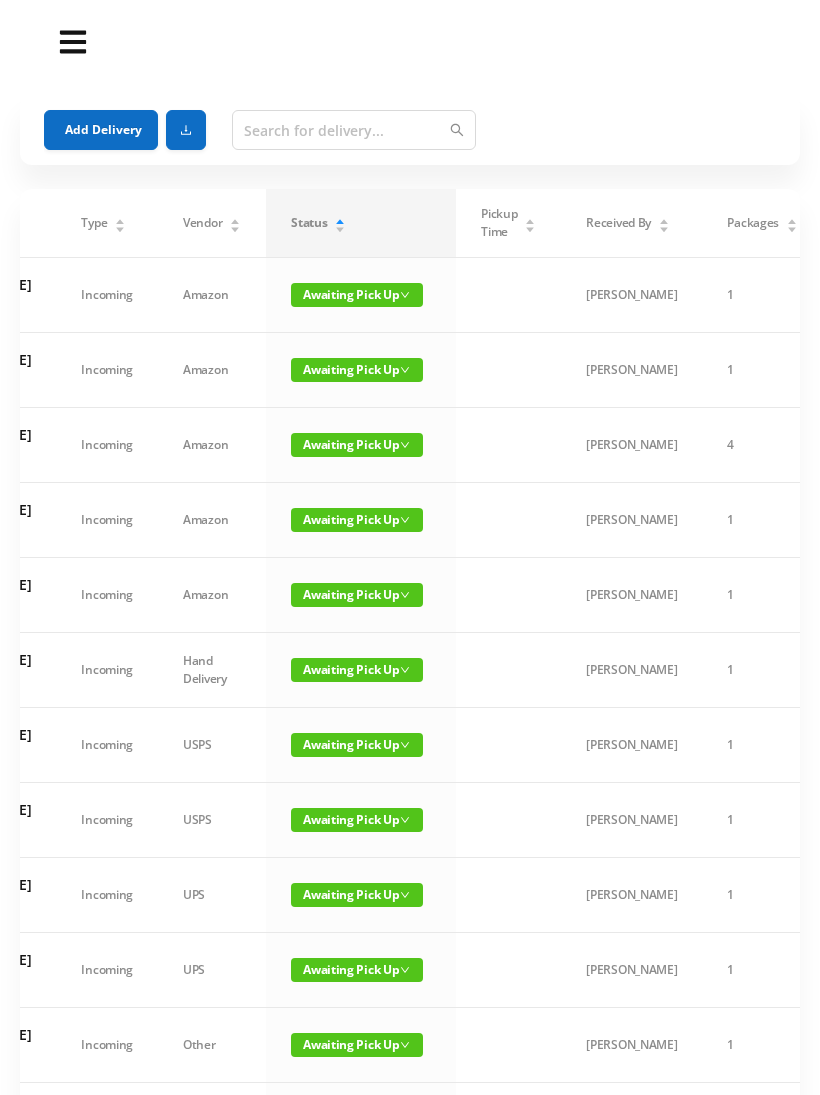 click on "1" at bounding box center [762, 370] 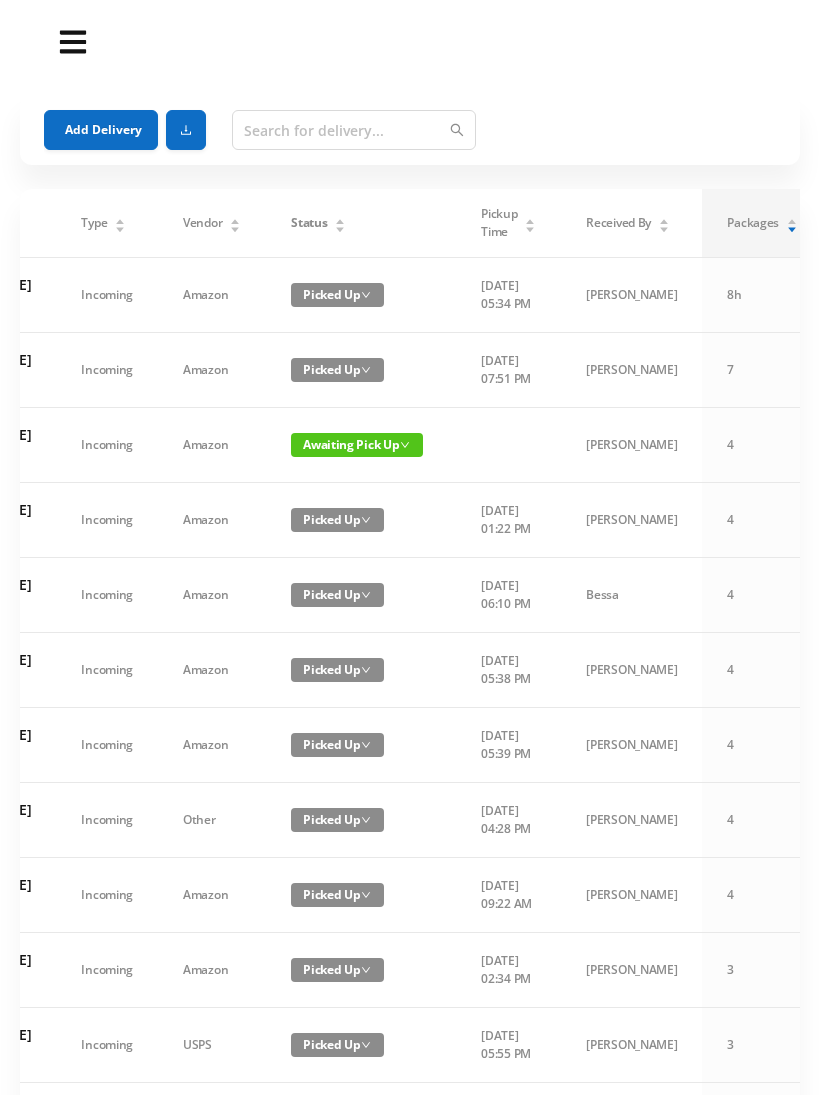 click on "Received By" at bounding box center (628, 223) 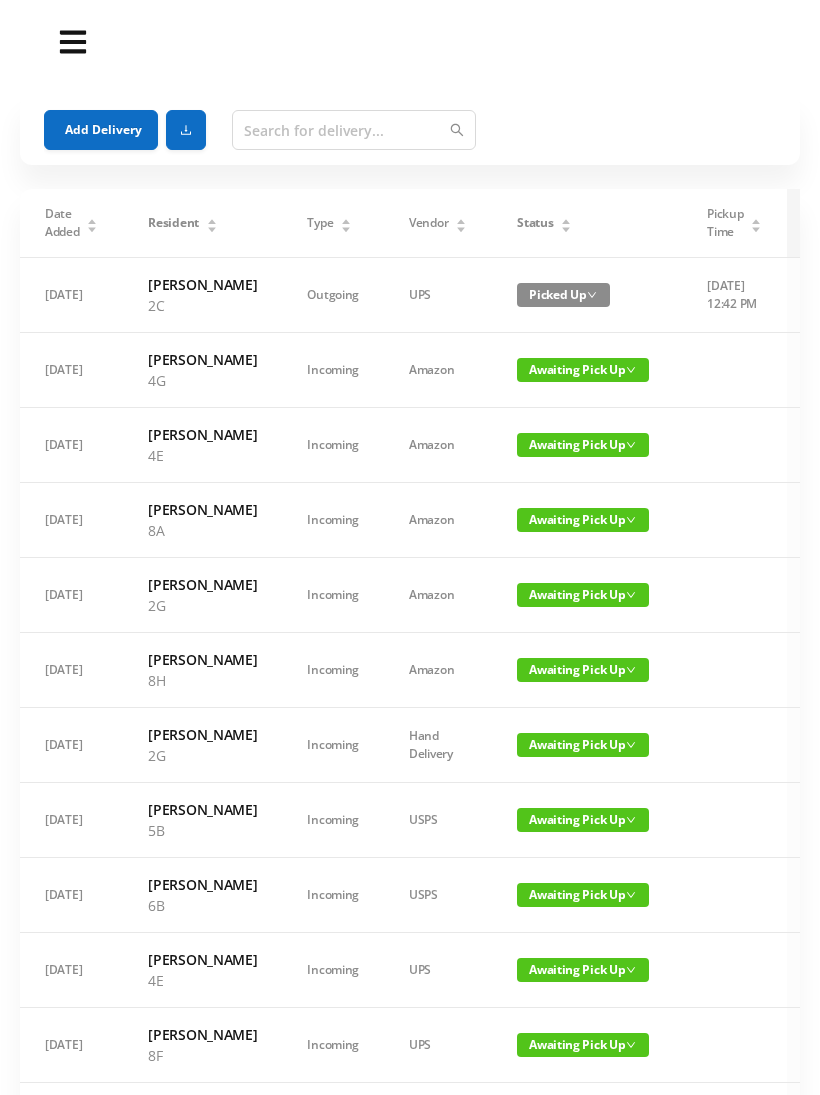 scroll, scrollTop: 0, scrollLeft: 0, axis: both 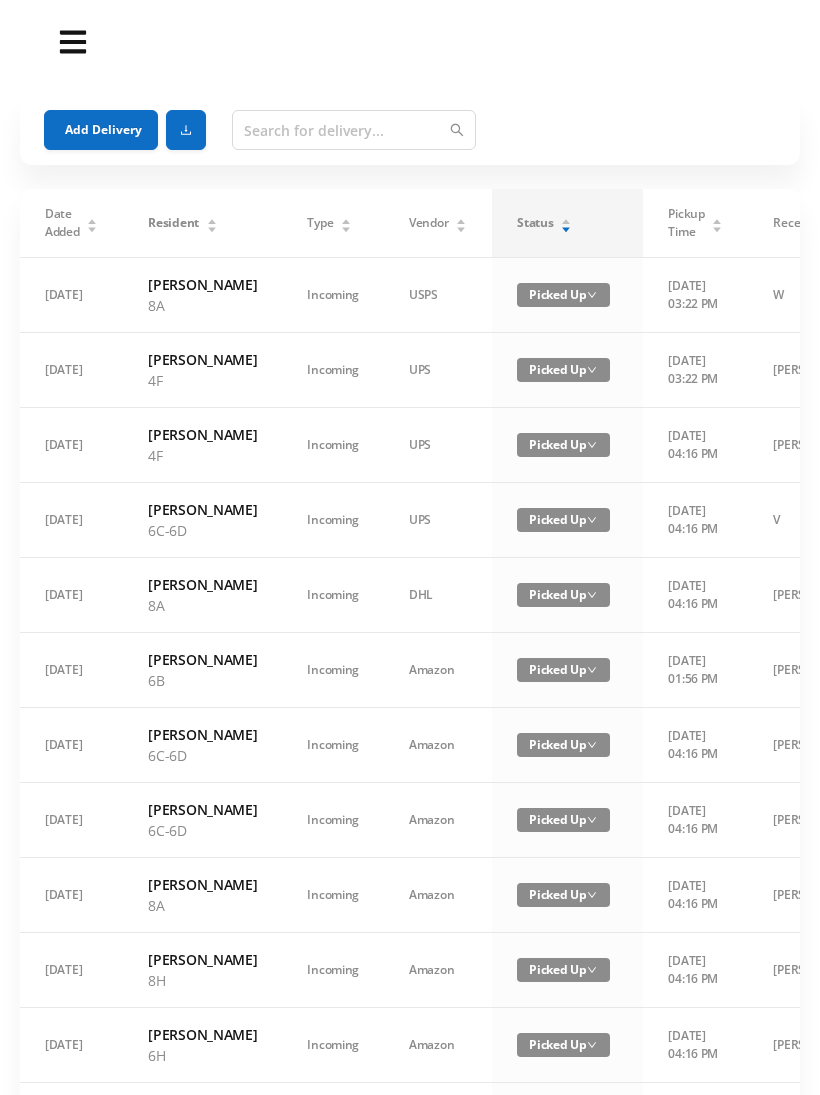 click on "Status" at bounding box center [544, 223] 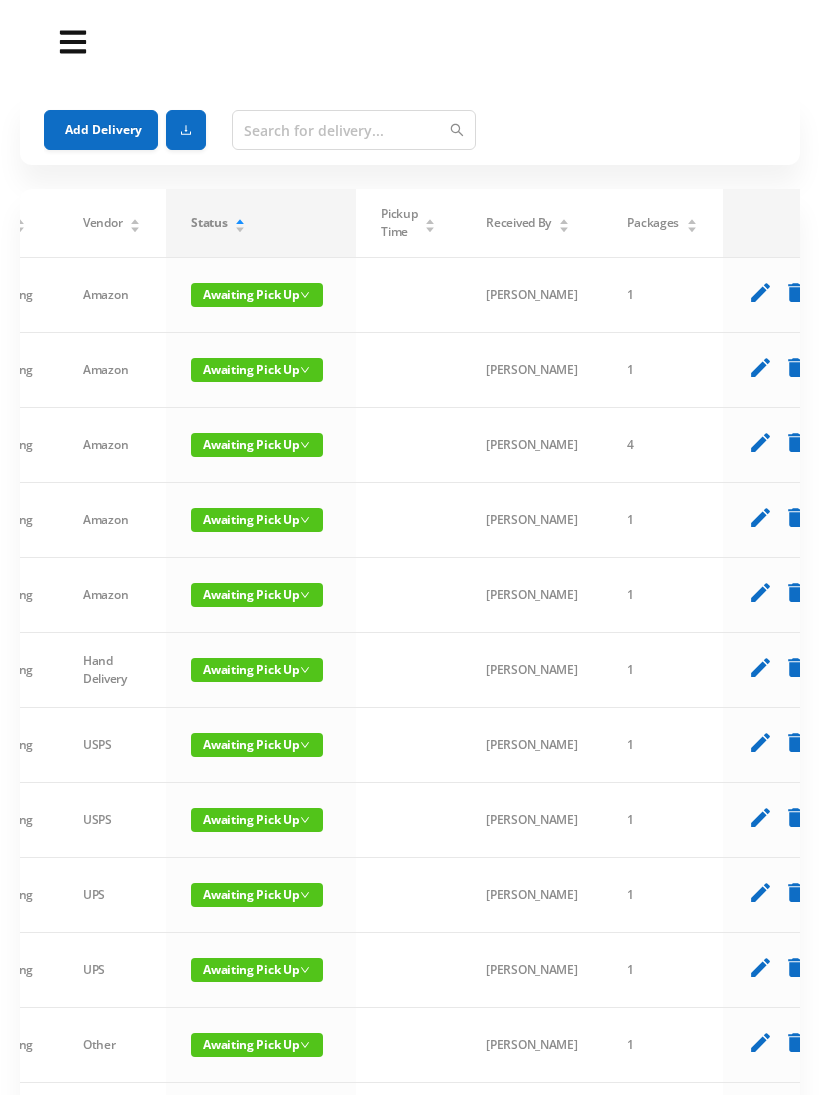 scroll, scrollTop: 0, scrollLeft: 325, axis: horizontal 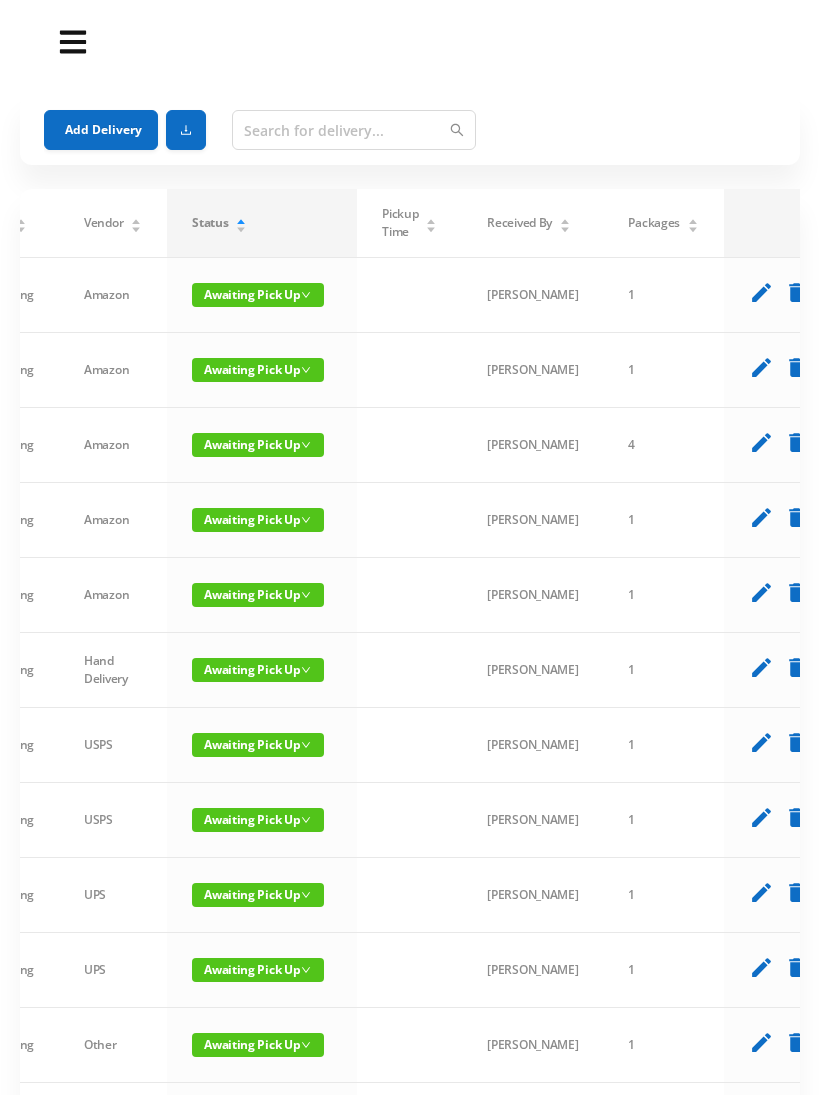 click on "edit" at bounding box center [761, 367] 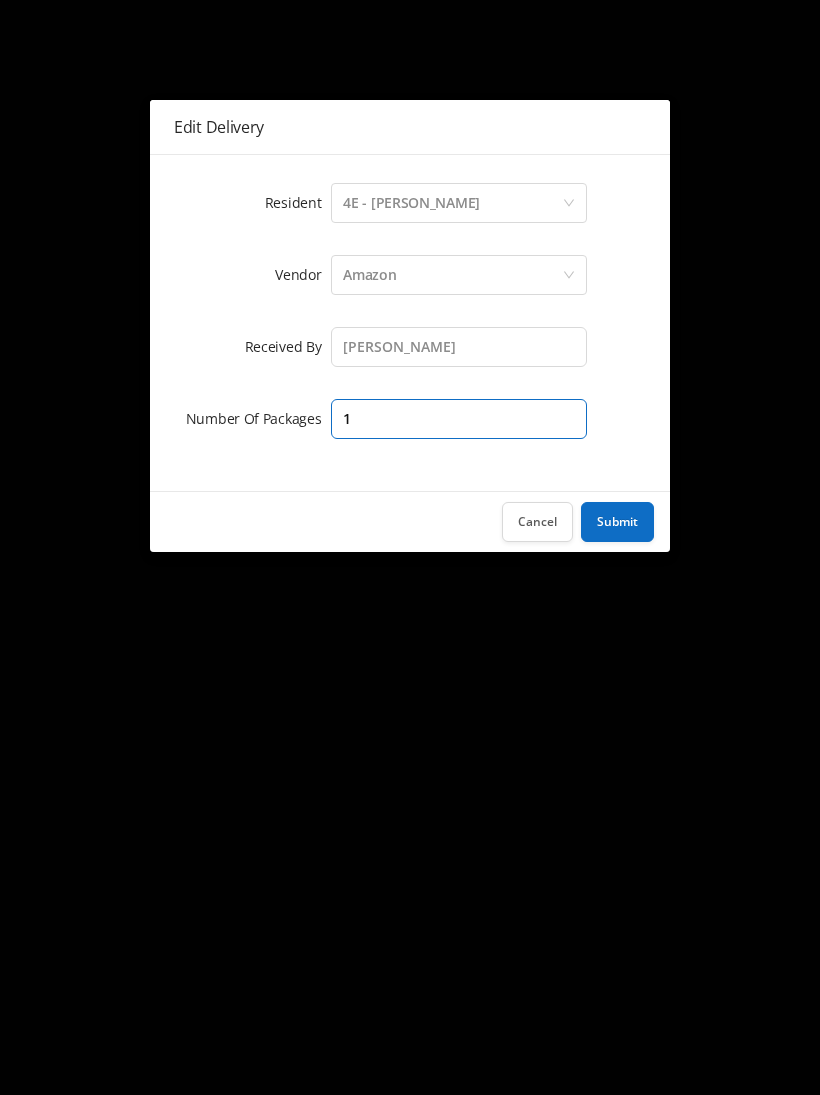 click on "1" at bounding box center [459, 419] 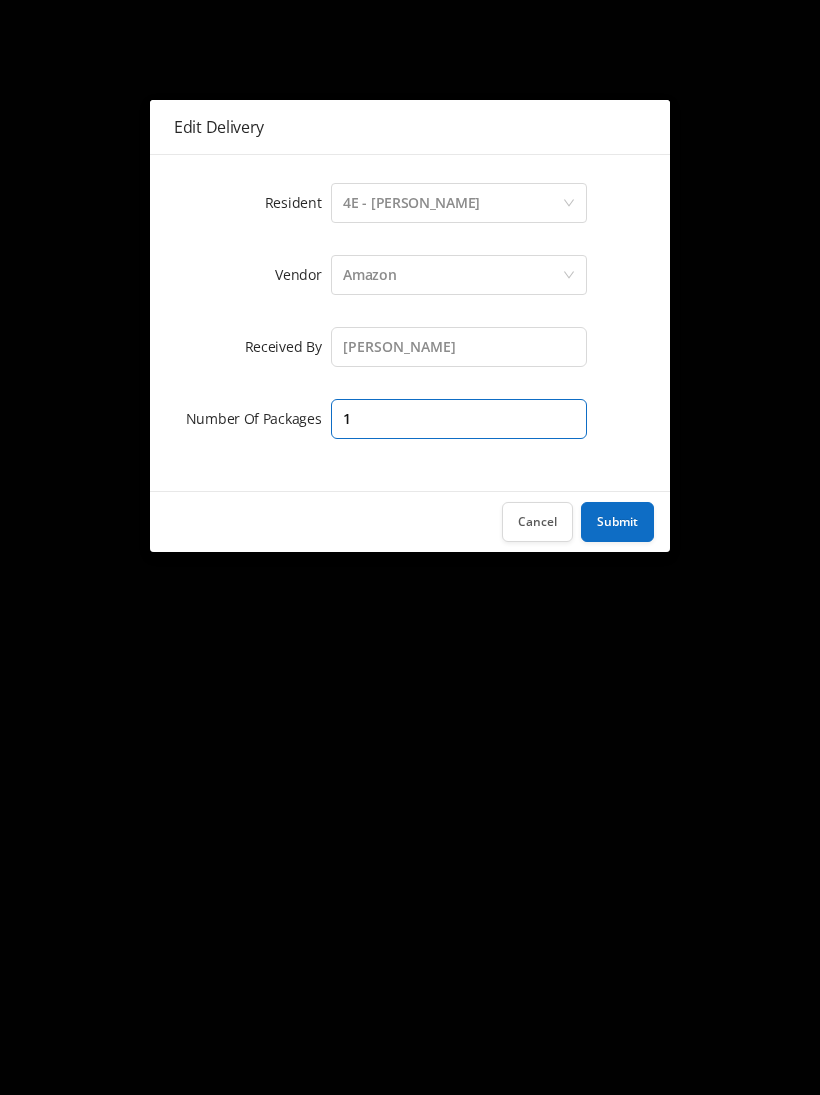 click on "1" at bounding box center (459, 419) 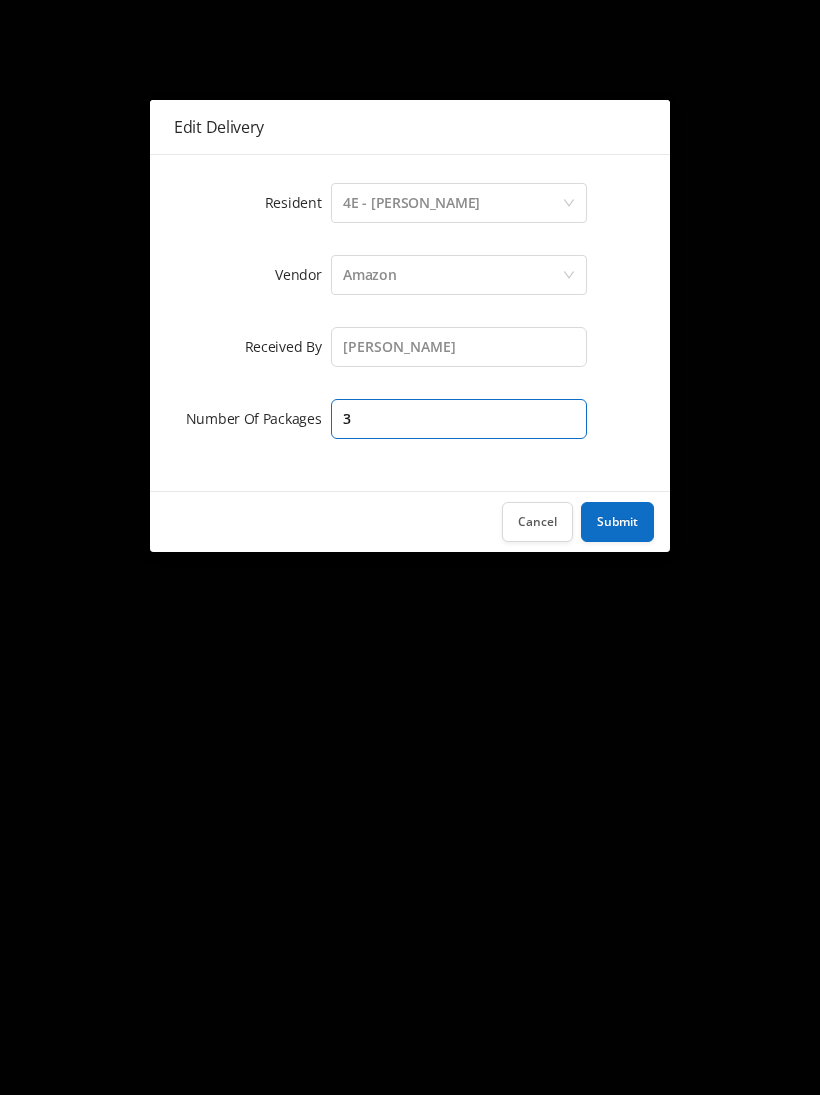 type on "3" 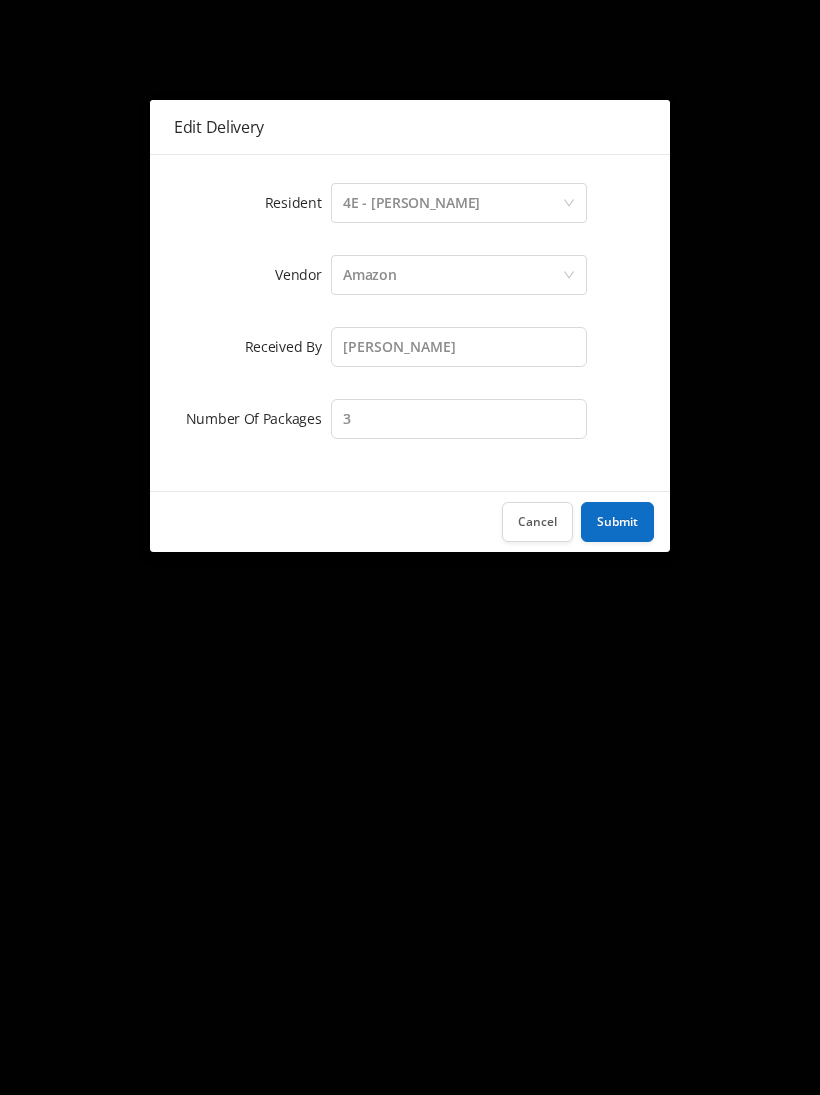 click on "Submit" at bounding box center [617, 522] 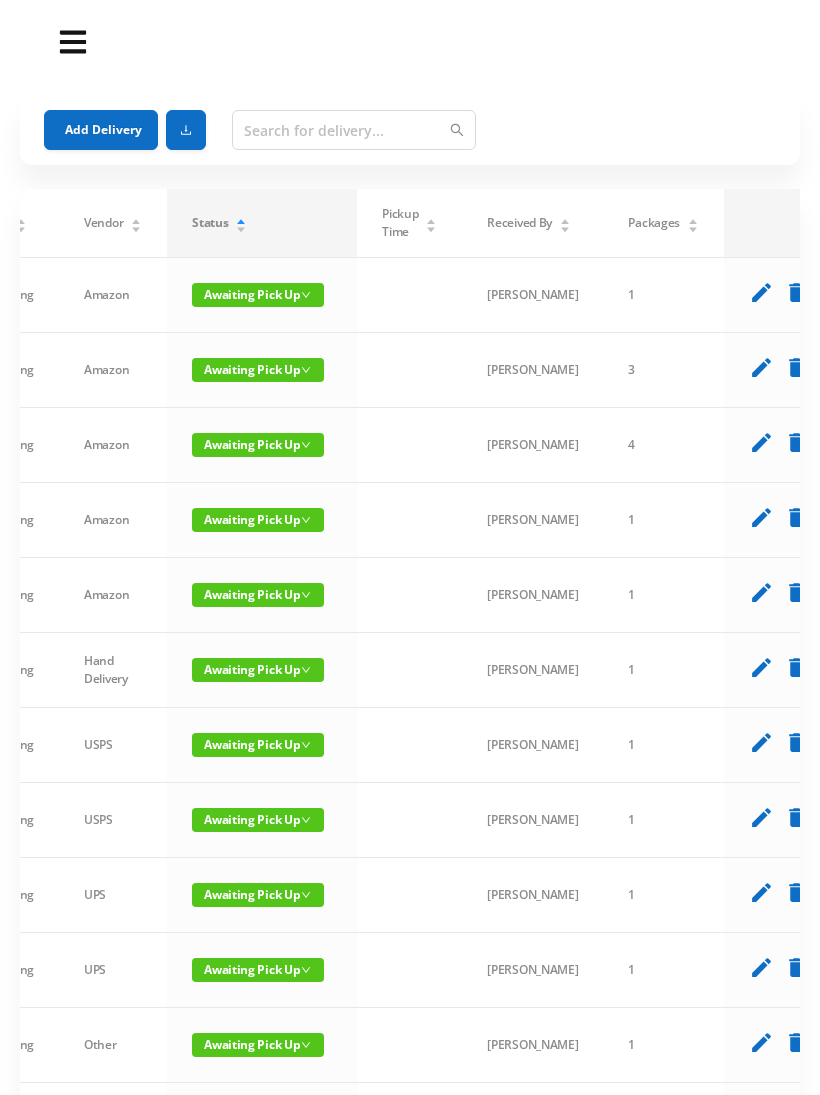 click on "Add Delivery" at bounding box center [101, 130] 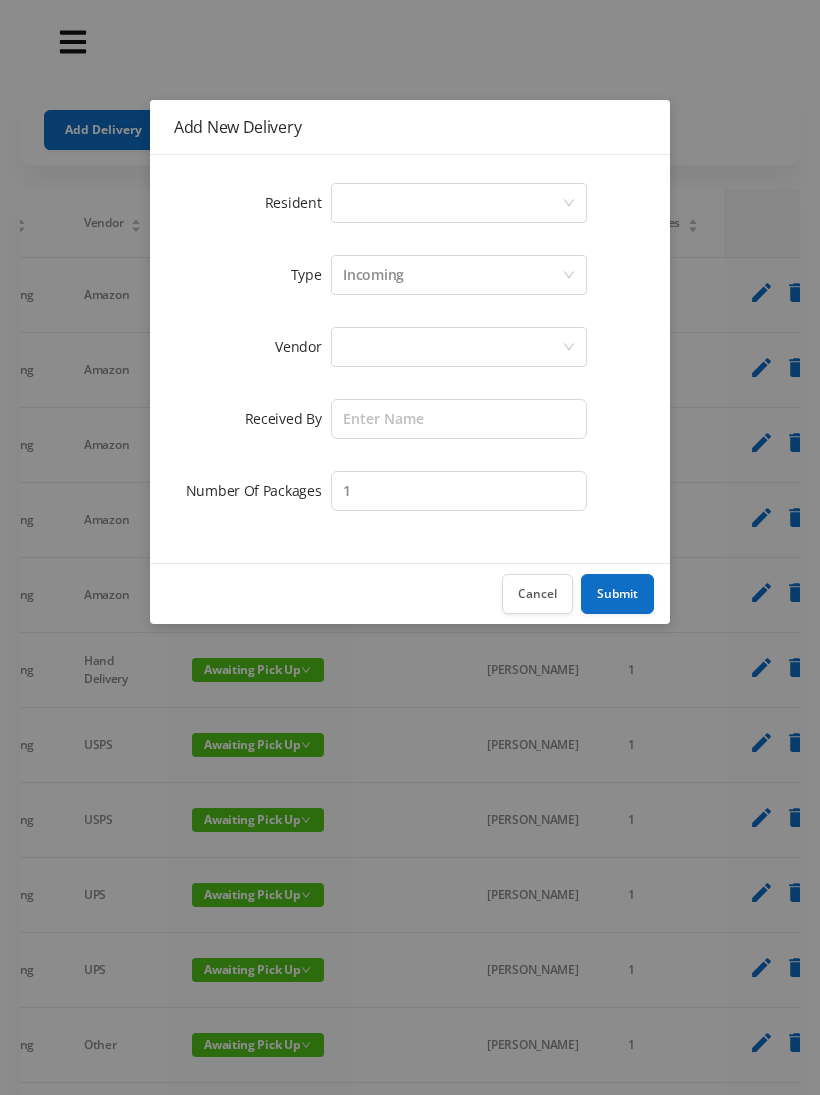 click on "Select a person" at bounding box center [452, 203] 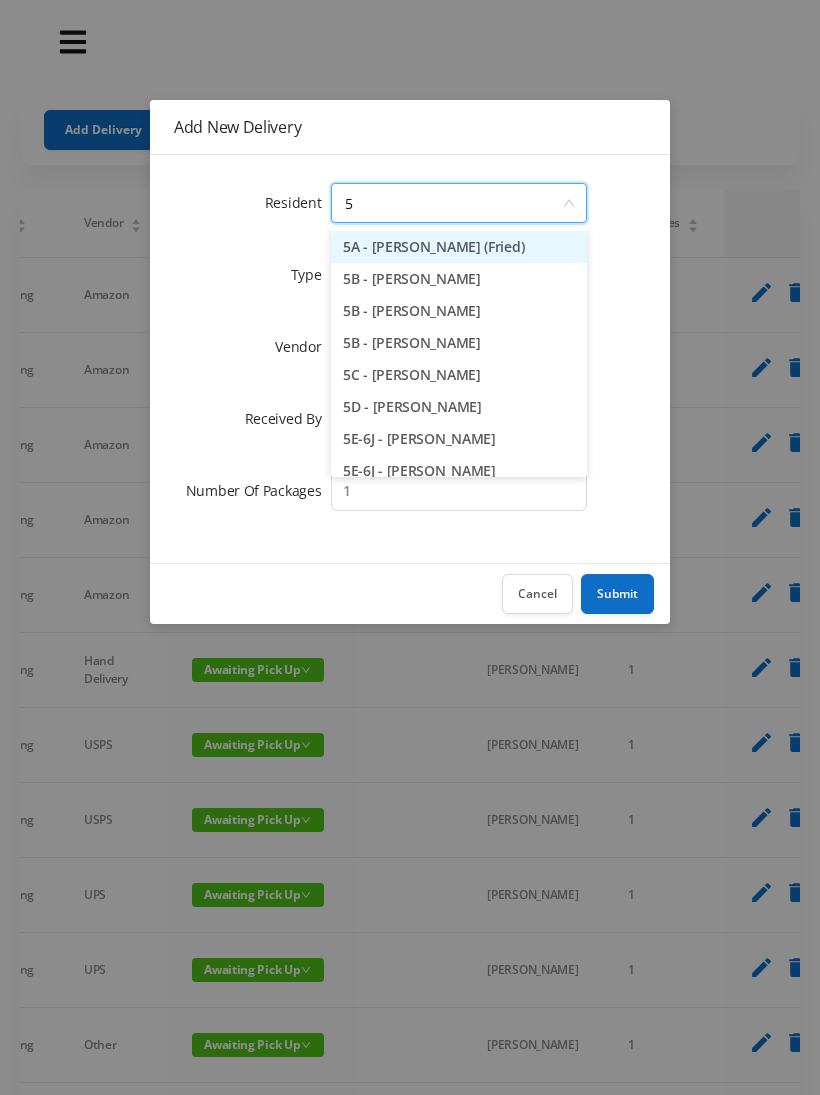type on "5j" 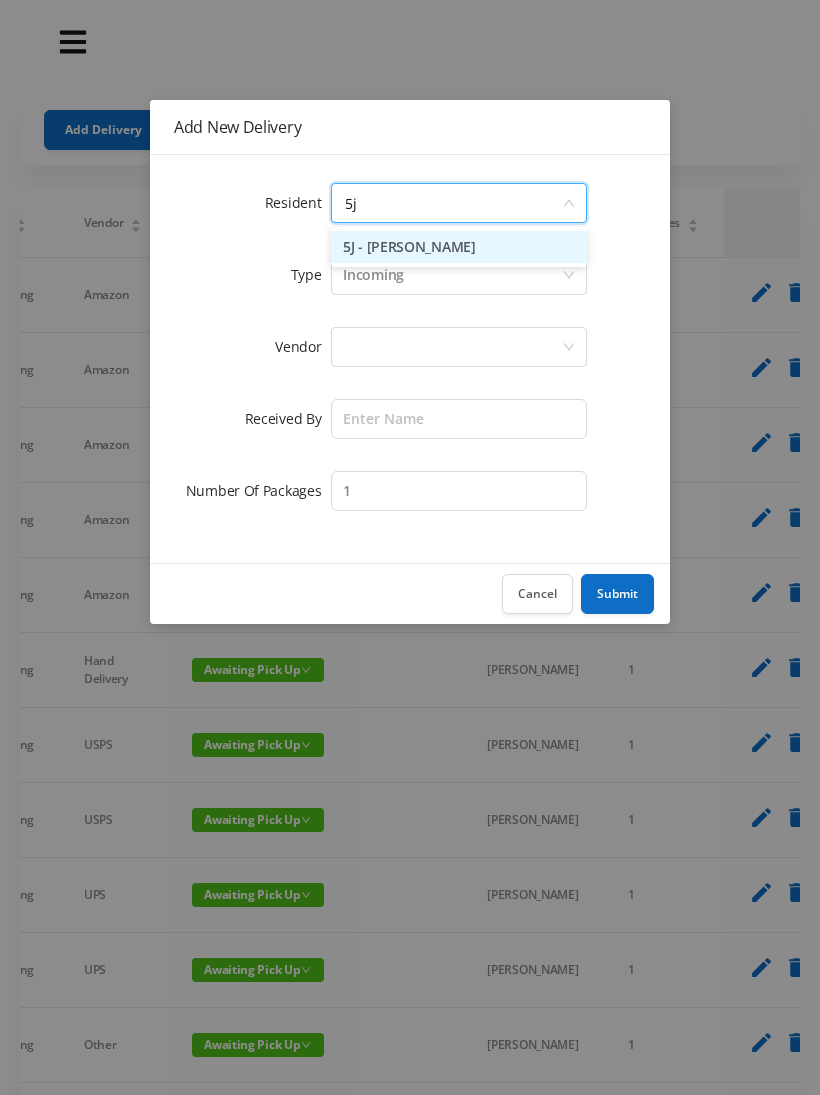 click on "5J - [PERSON_NAME]" at bounding box center [459, 247] 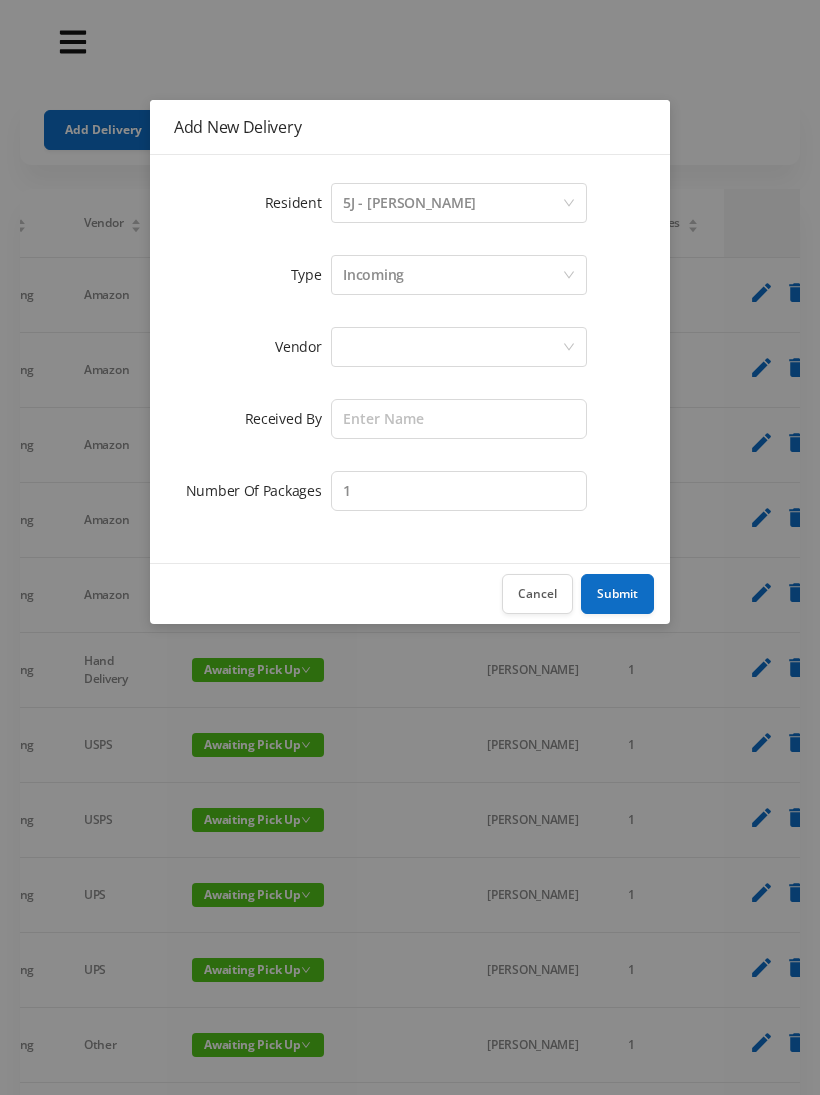 click at bounding box center (459, 347) 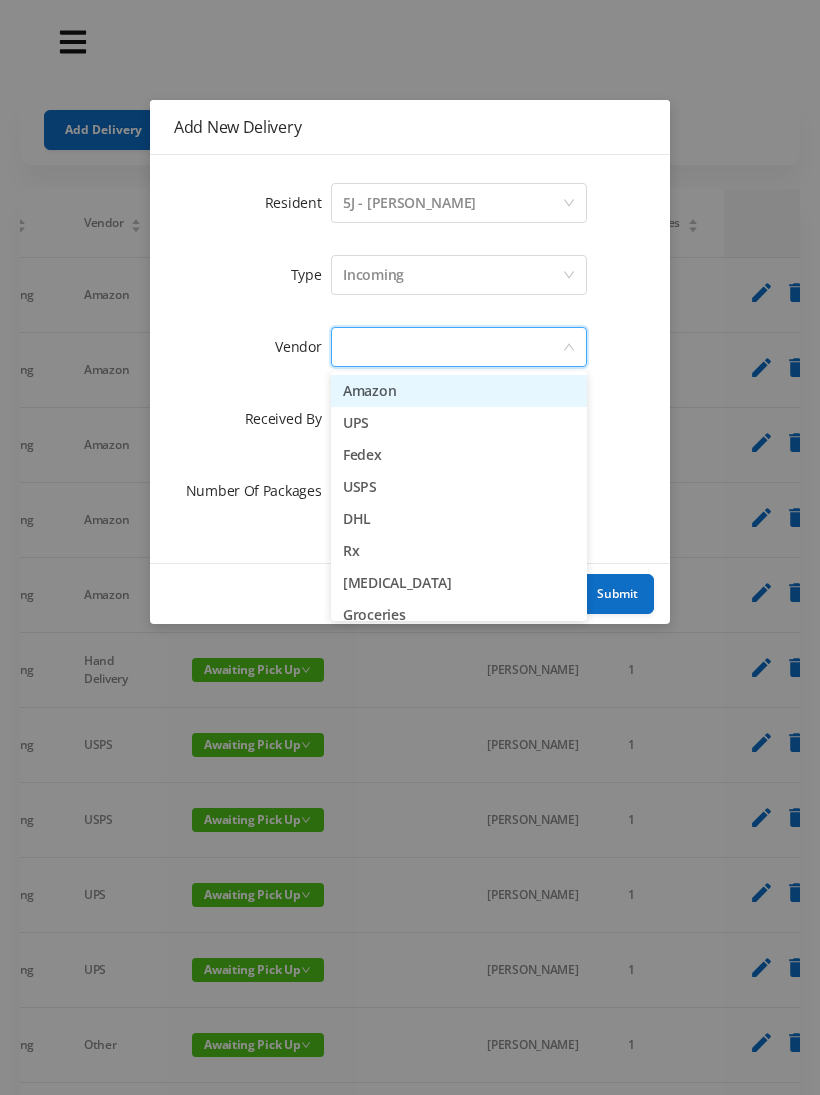 click on "Amazon" at bounding box center [459, 391] 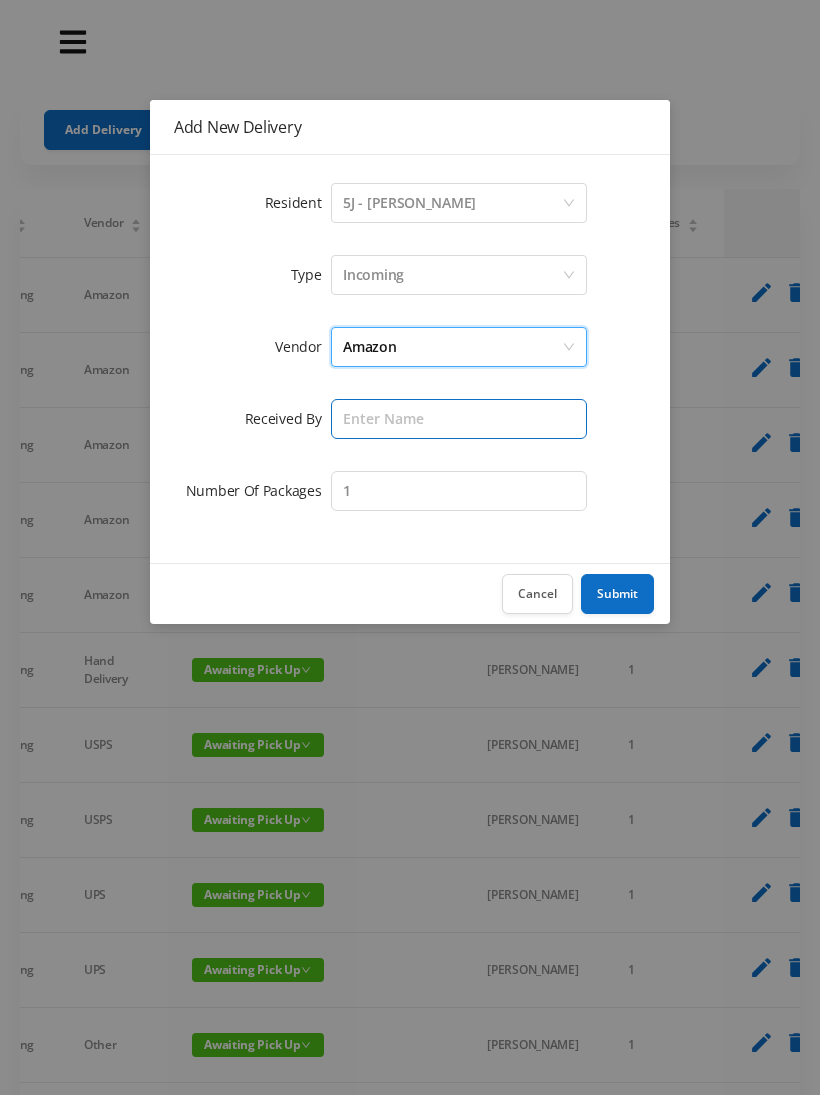 click at bounding box center (459, 419) 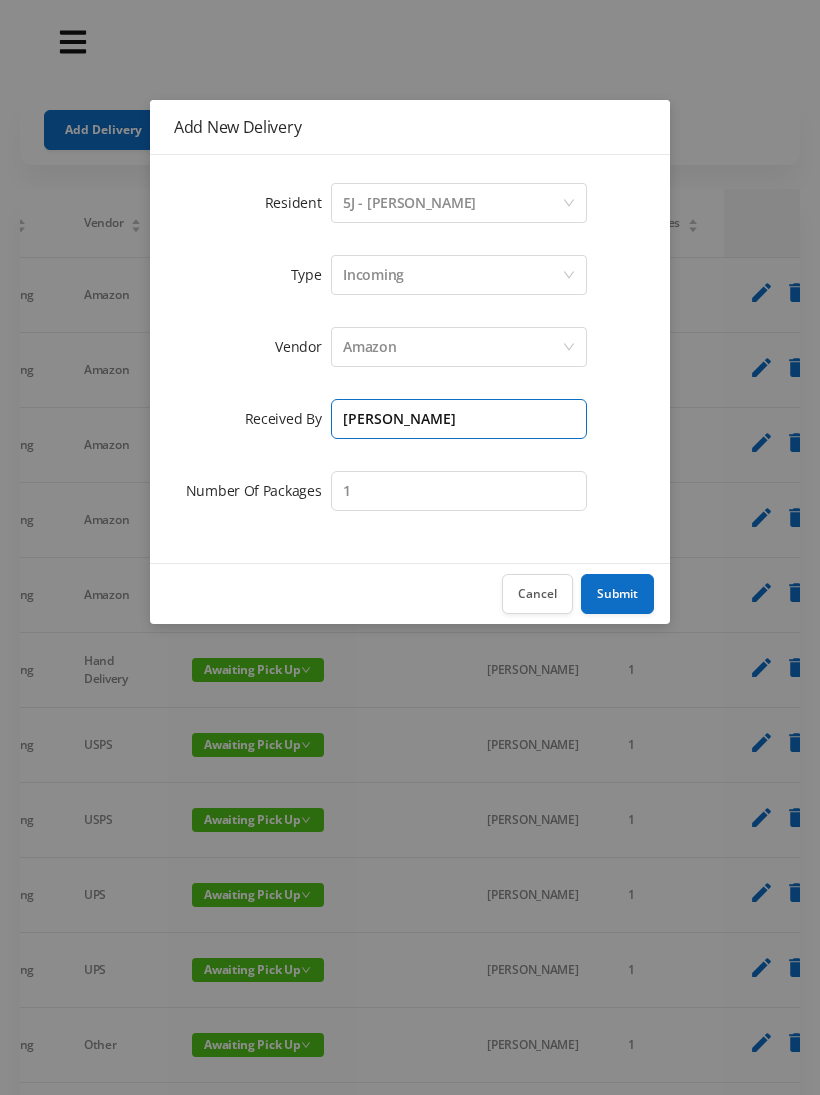 type on "[PERSON_NAME]" 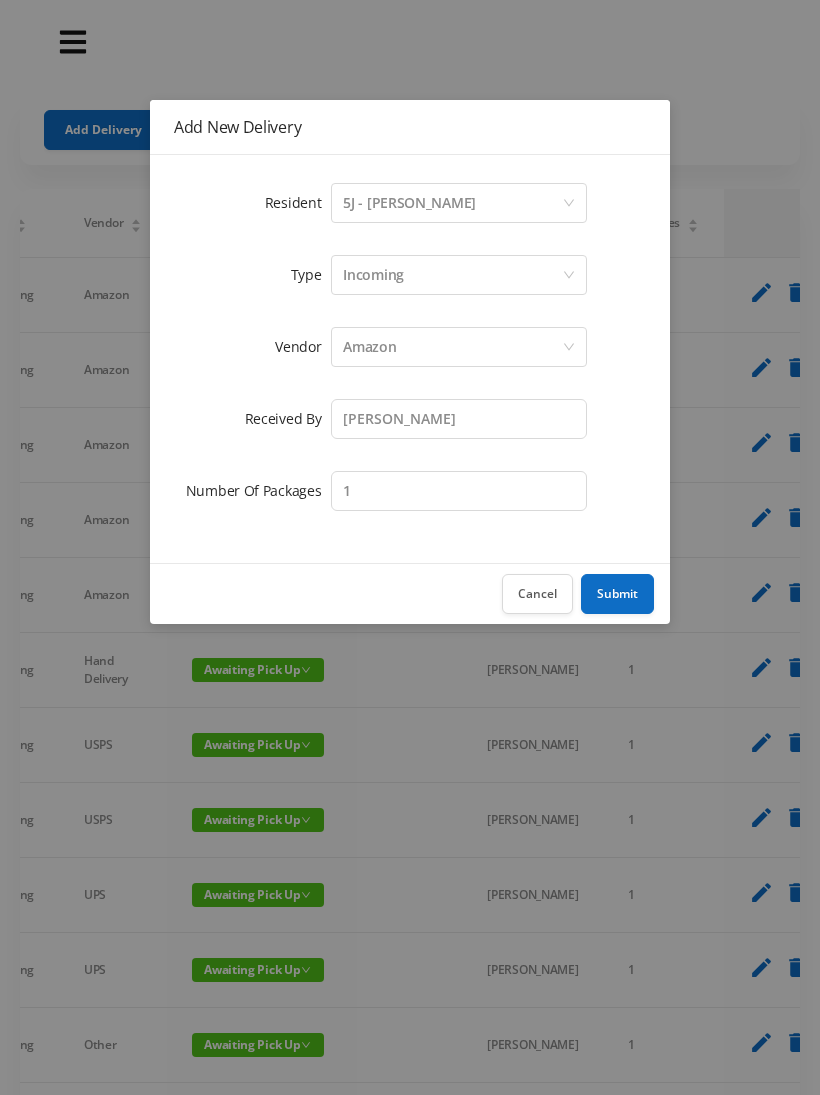 click on "Submit" at bounding box center (617, 594) 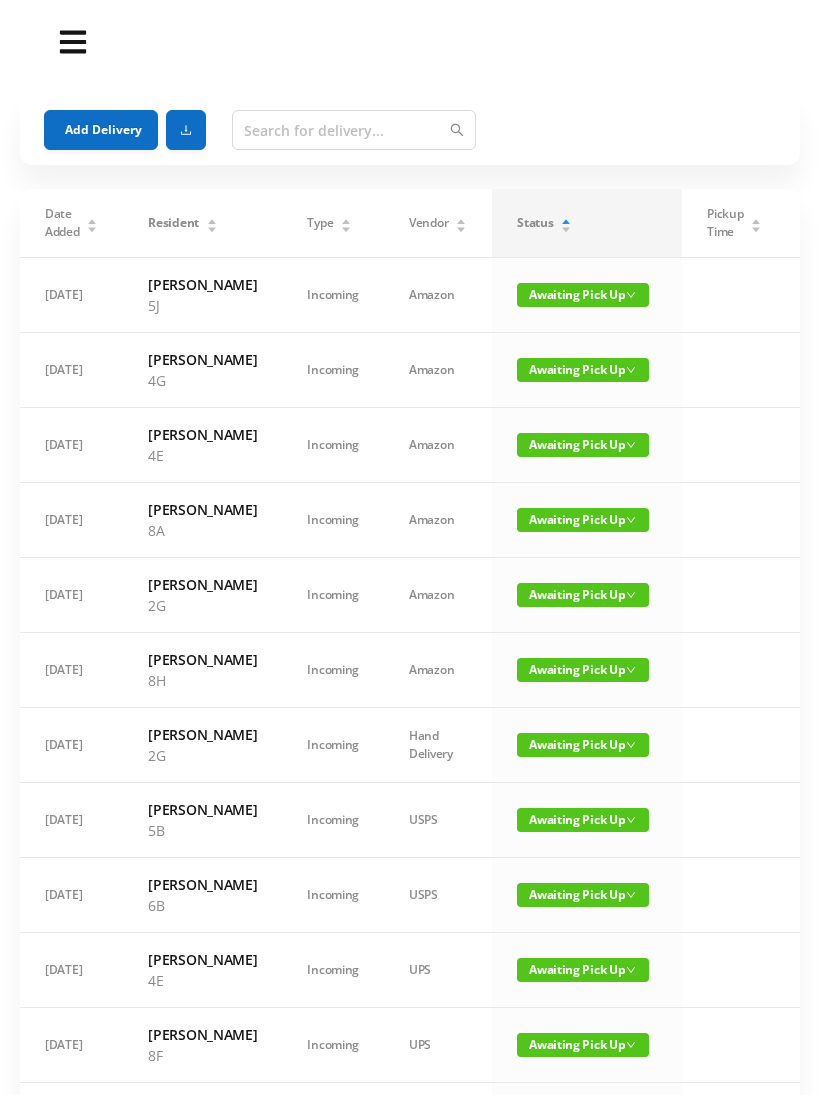 scroll, scrollTop: 0, scrollLeft: 0, axis: both 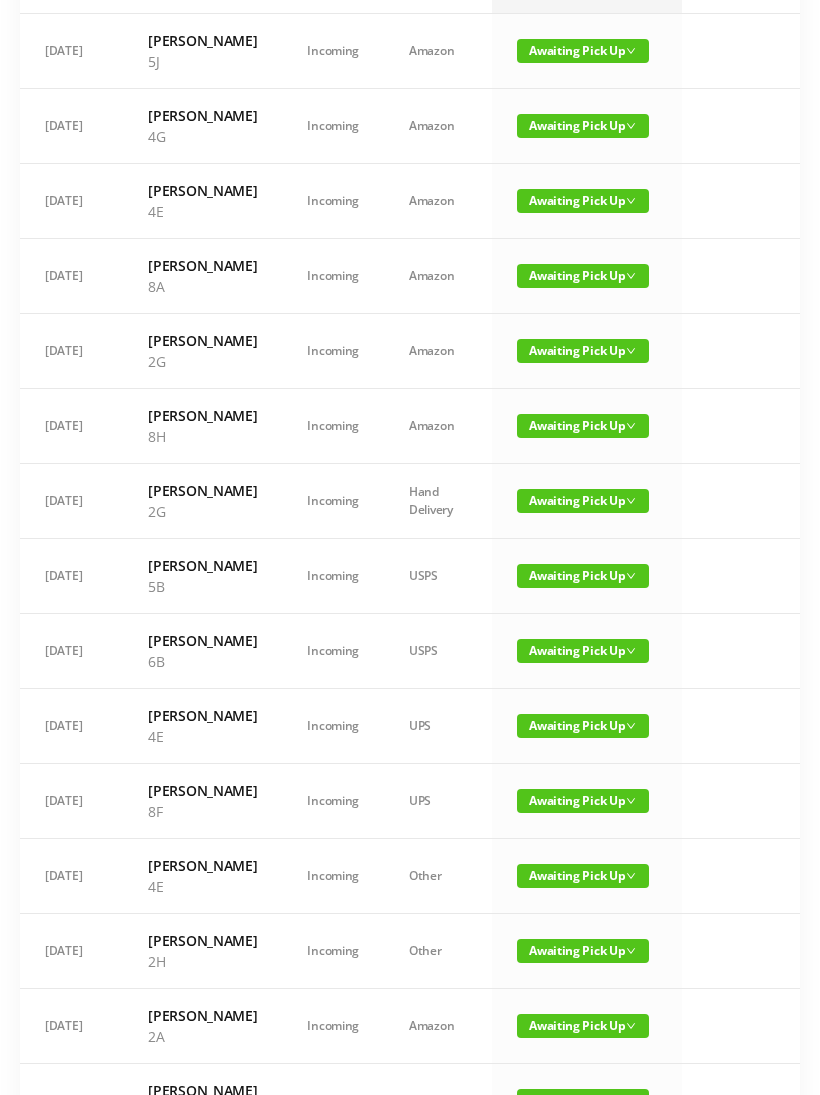 click on "Awaiting Pick Up" at bounding box center (583, 651) 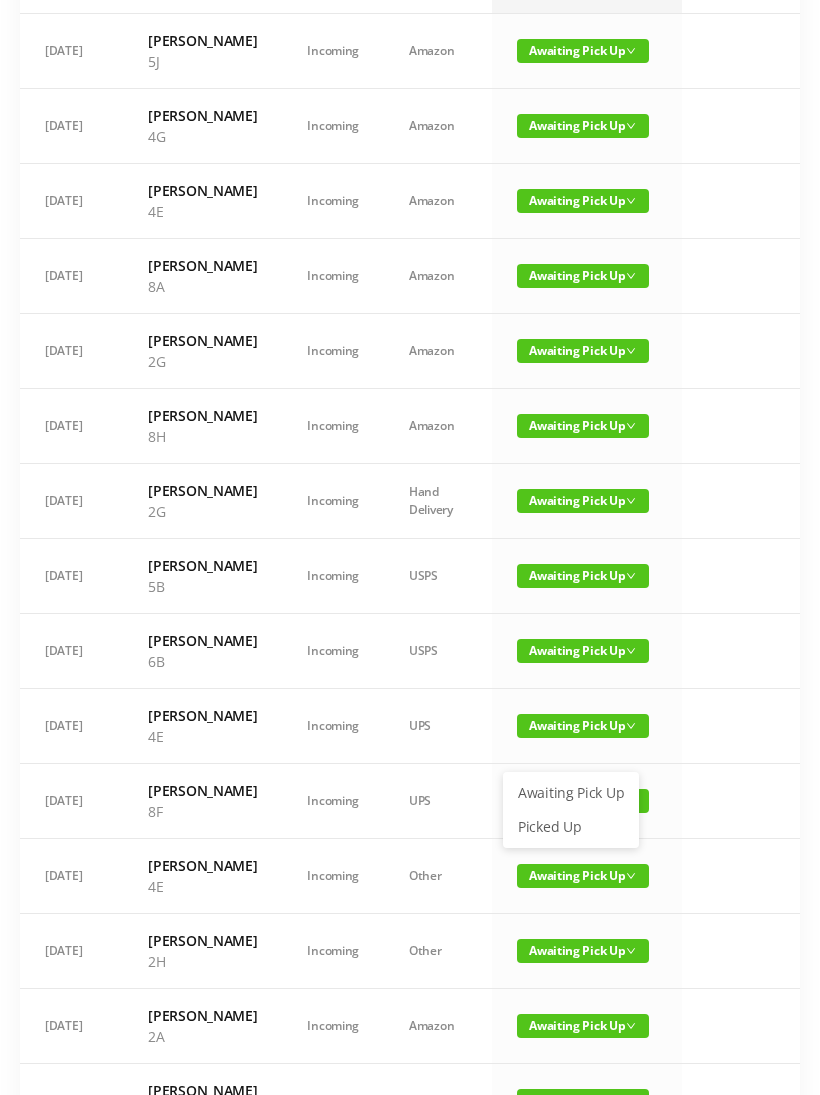 click on "Picked Up" at bounding box center [571, 827] 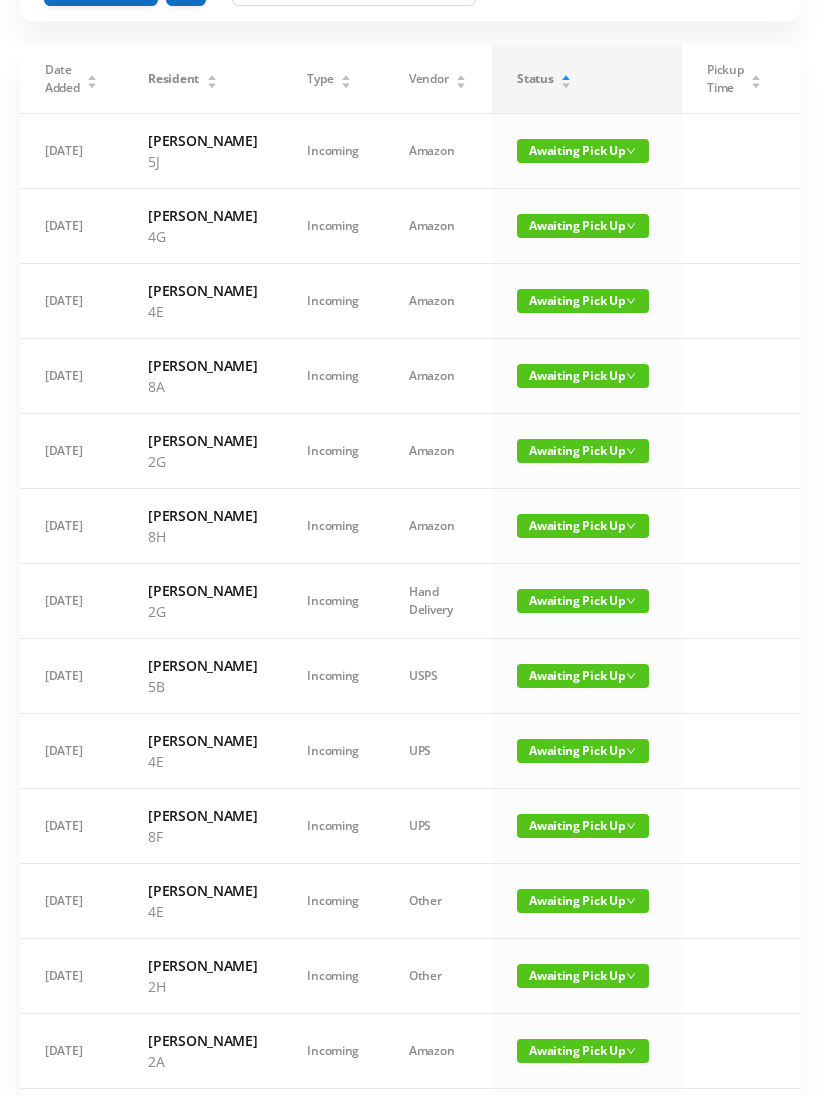 scroll, scrollTop: 0, scrollLeft: 0, axis: both 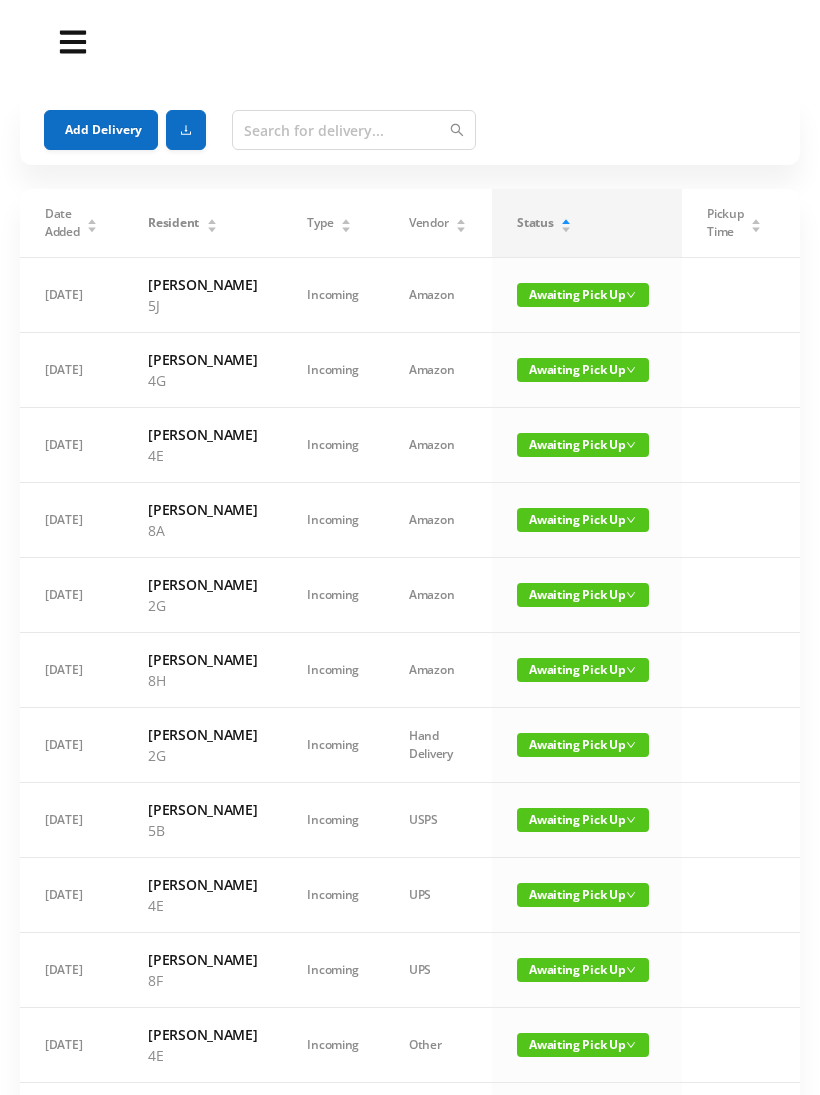 click on "Add Delivery" at bounding box center [101, 130] 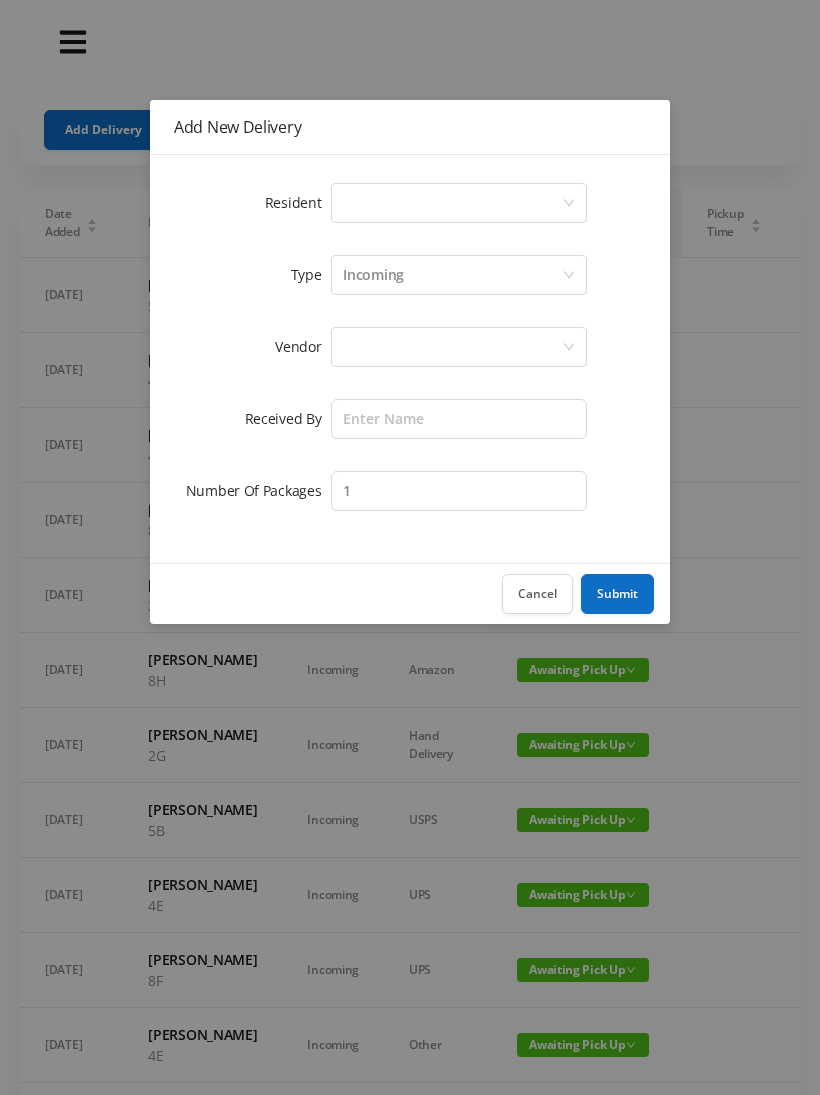 click 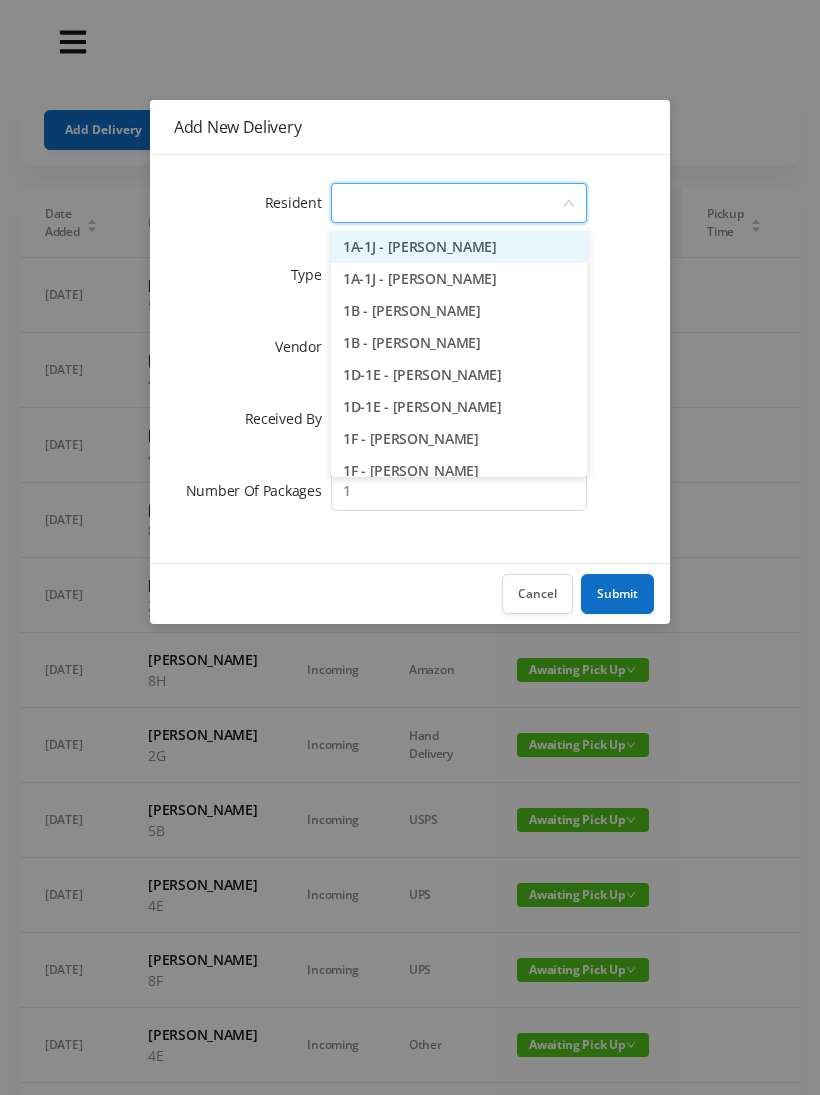 click at bounding box center [452, 203] 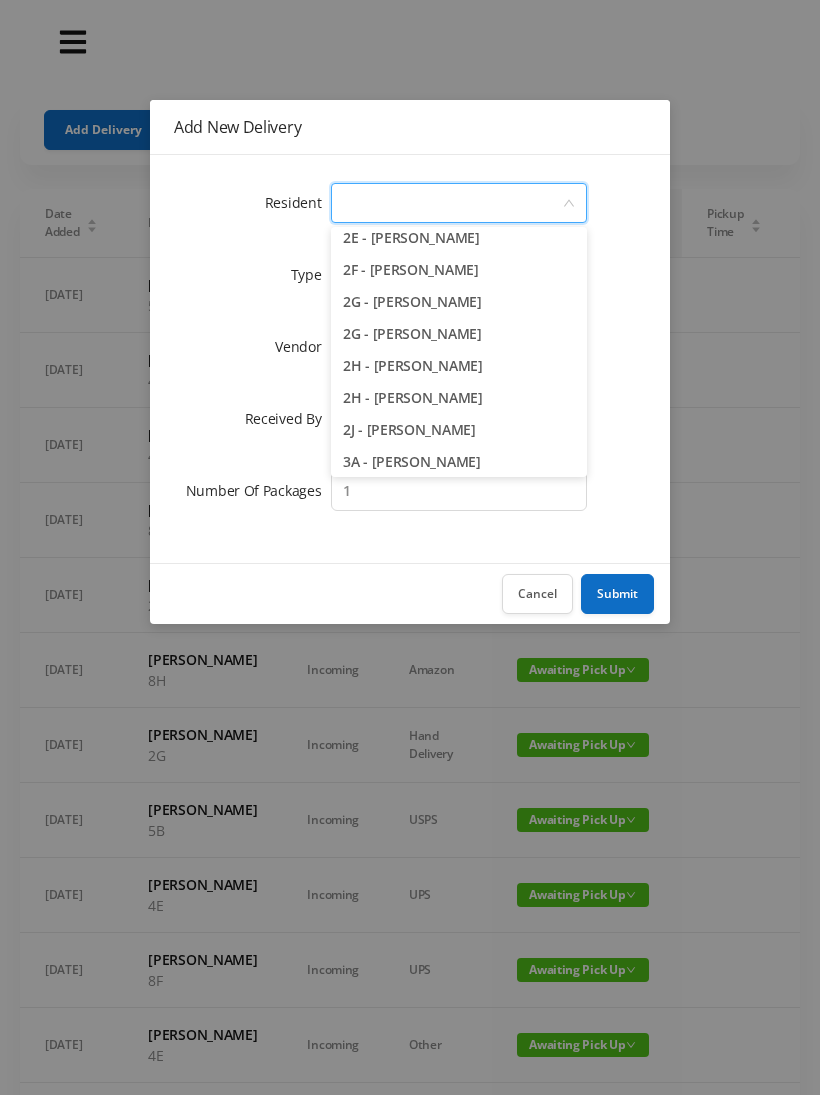 scroll, scrollTop: 586, scrollLeft: 0, axis: vertical 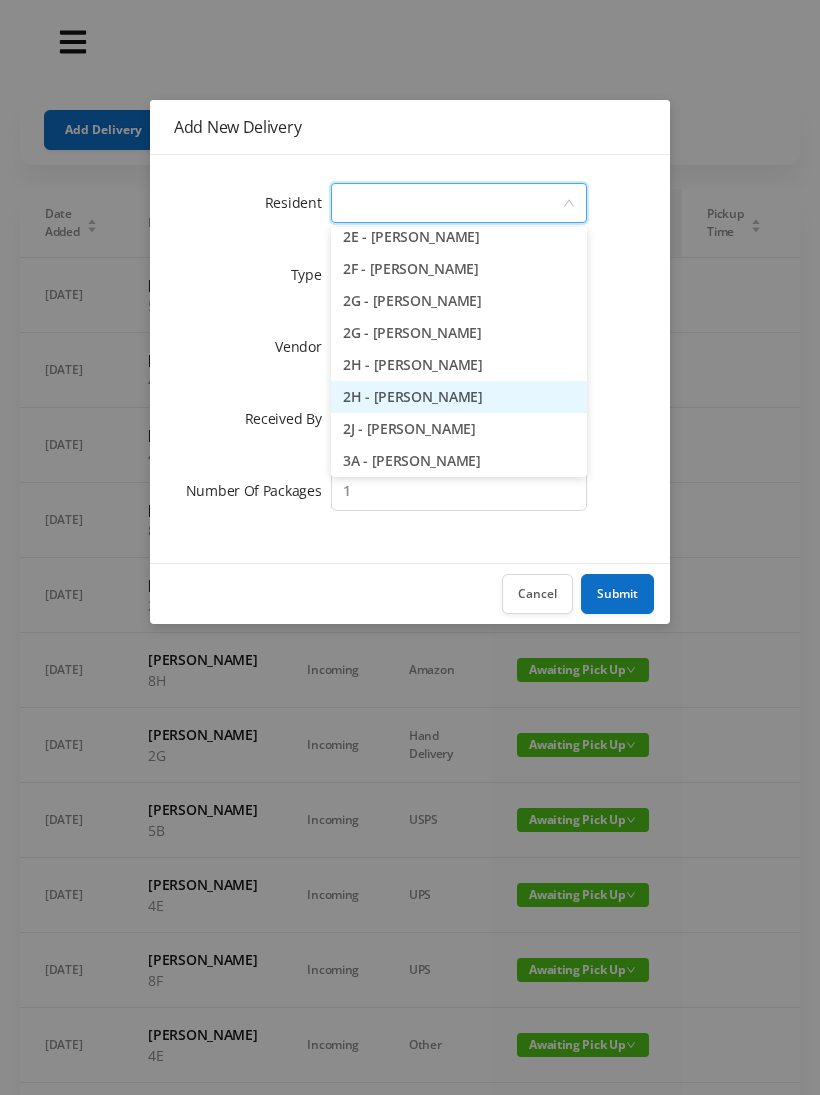 click on "2H - [PERSON_NAME]" at bounding box center [459, 397] 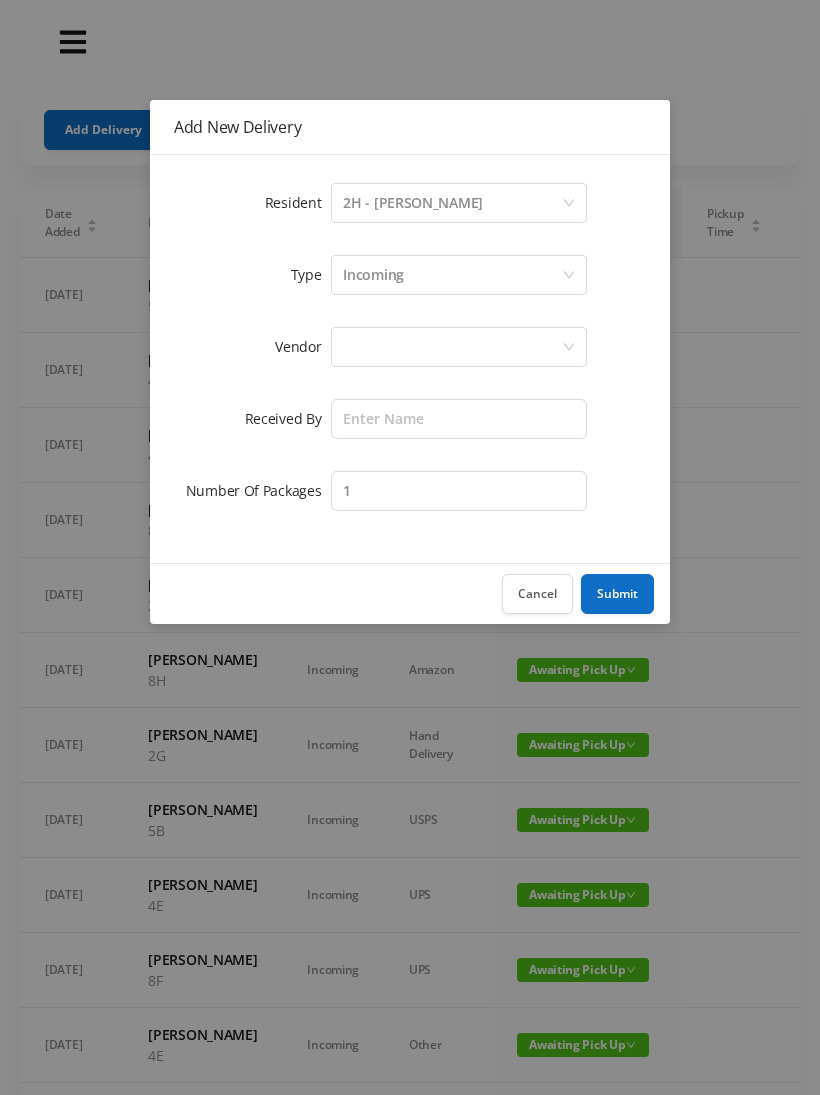 click at bounding box center (452, 347) 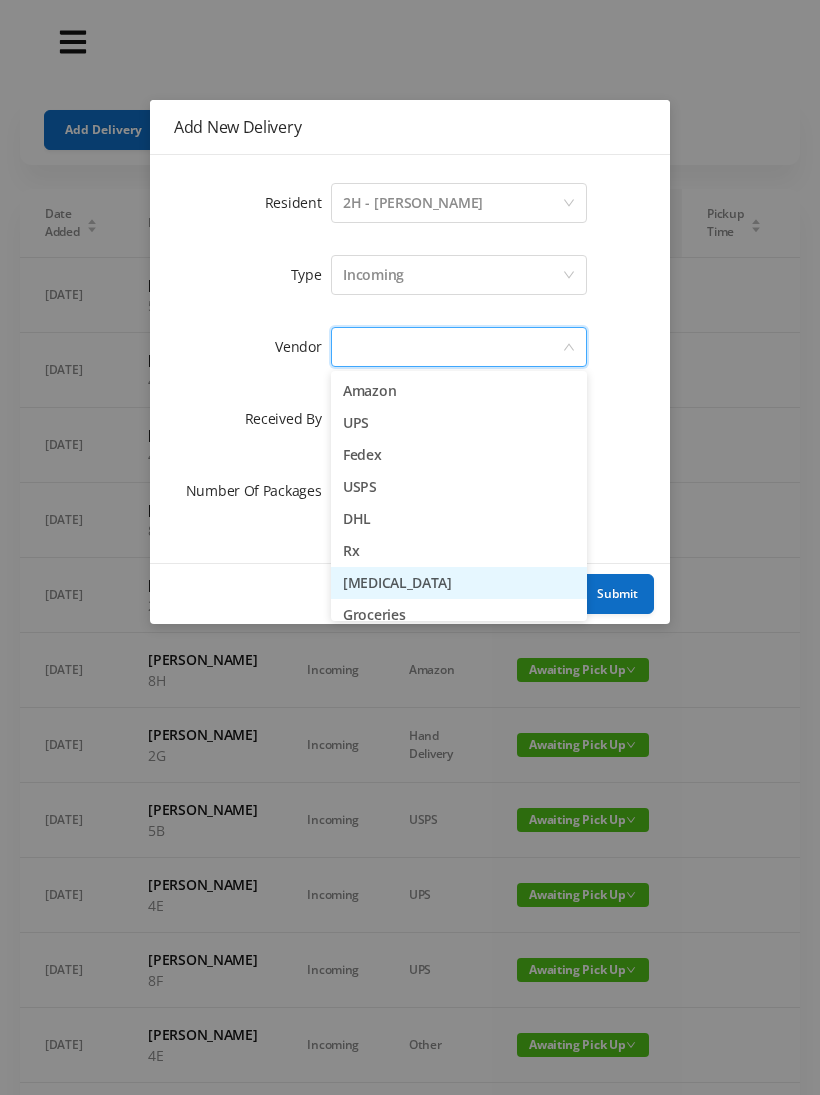 click on "[MEDICAL_DATA]" at bounding box center [459, 583] 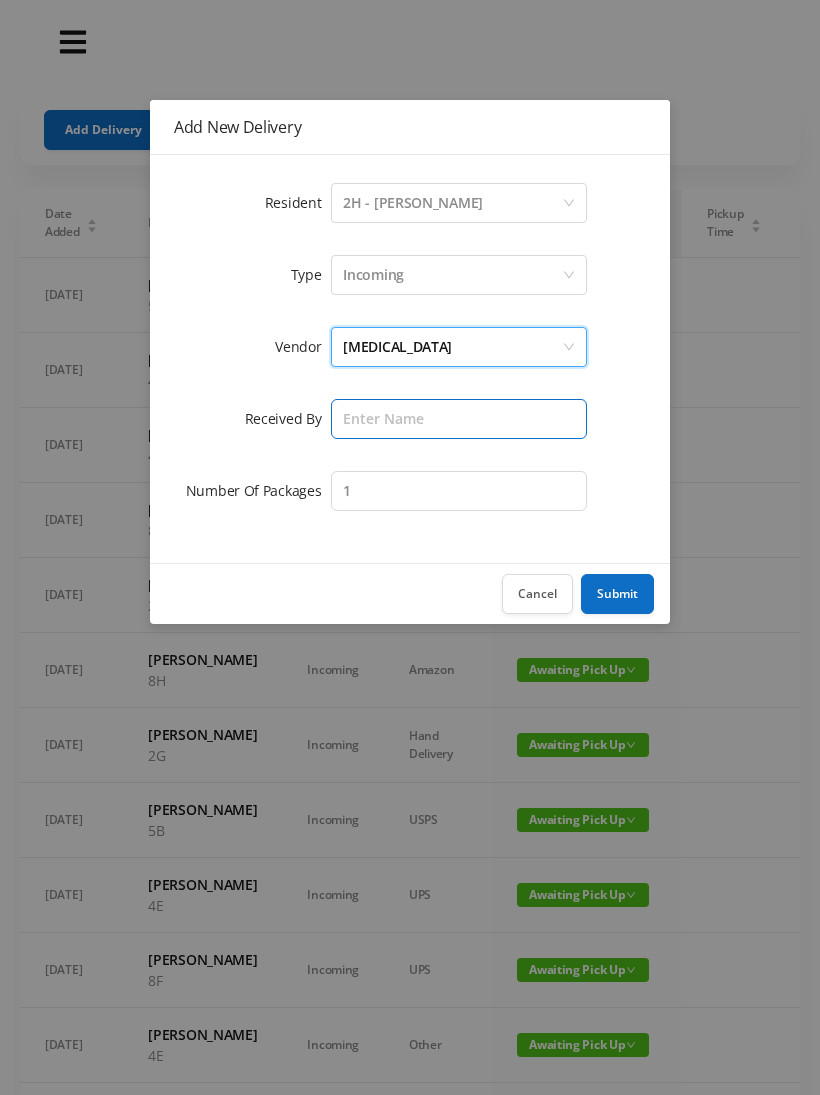click at bounding box center (459, 419) 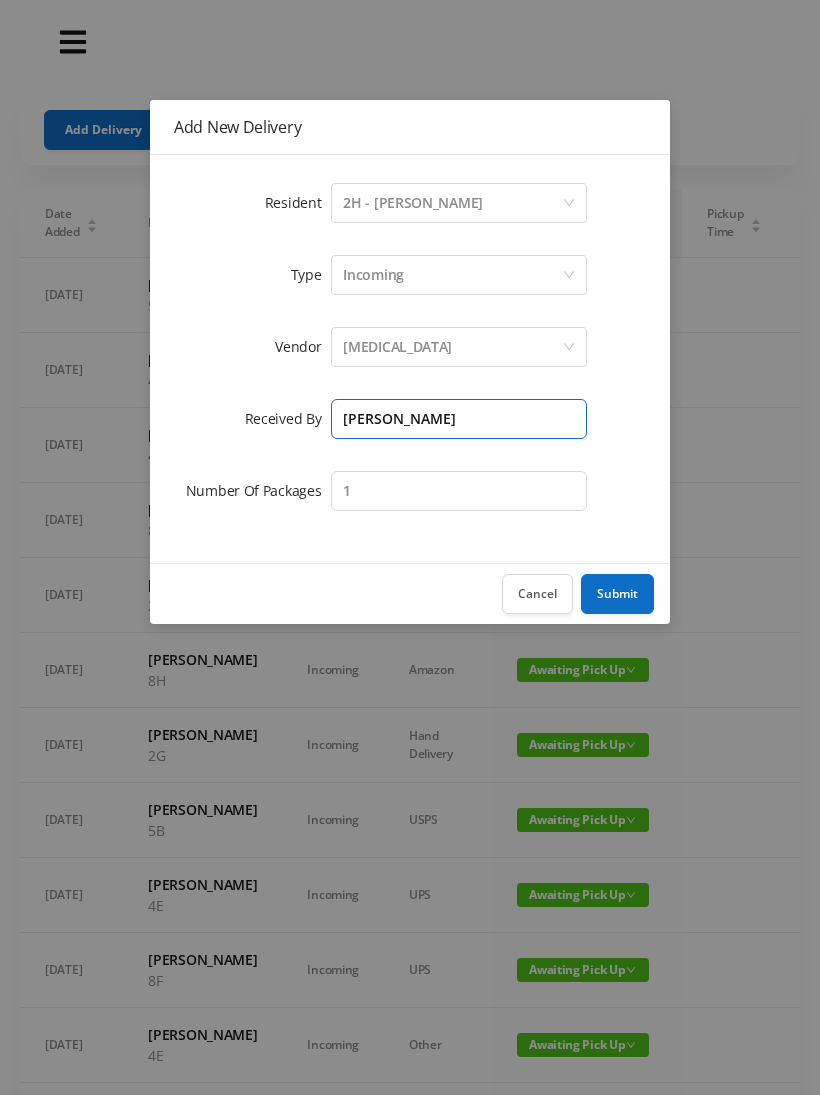 type on "[PERSON_NAME]" 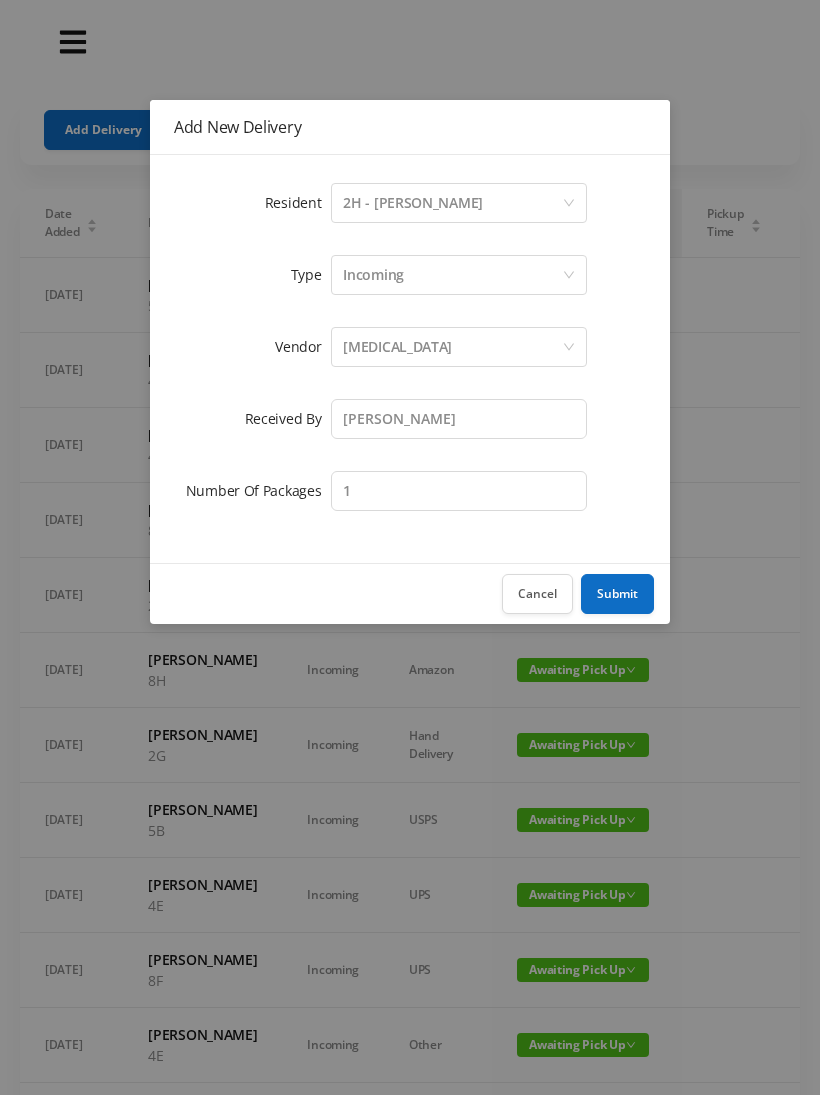 click on "Submit" at bounding box center (617, 594) 